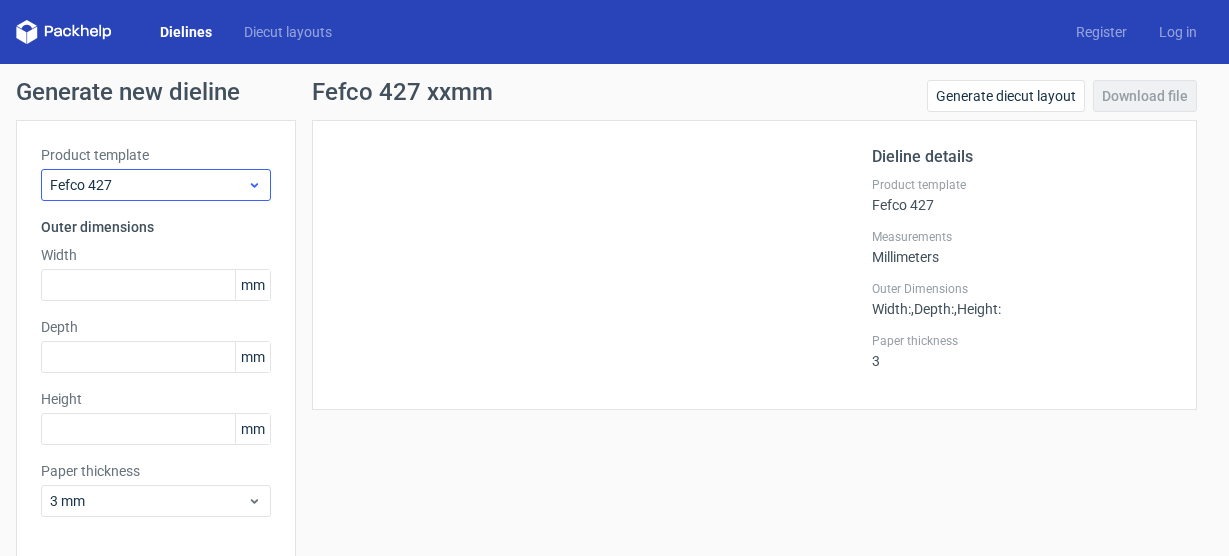 scroll, scrollTop: 0, scrollLeft: 0, axis: both 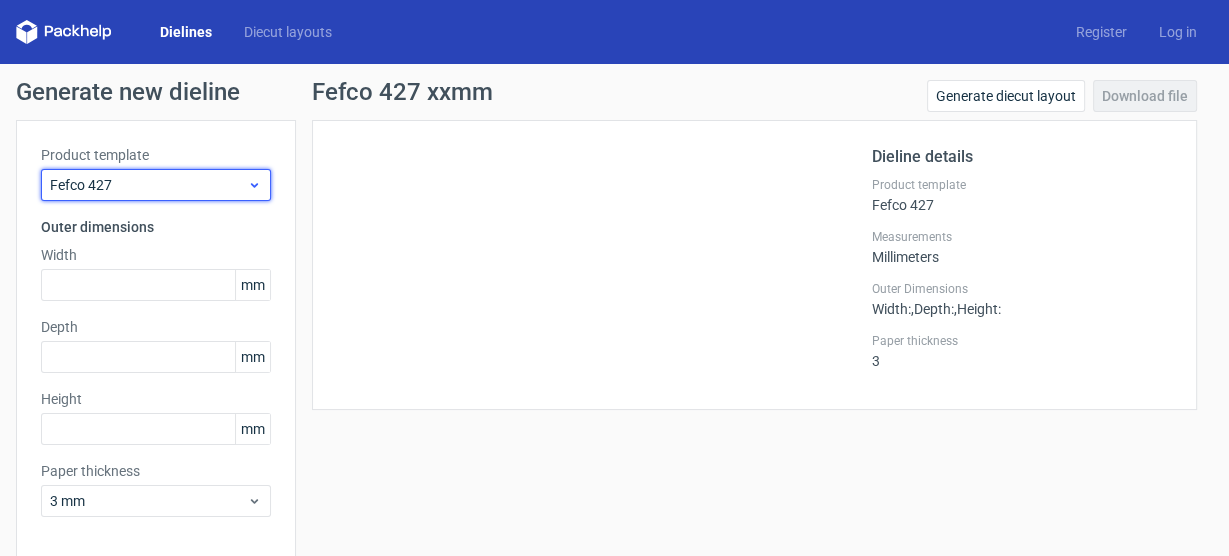 click on "Fefco 427" at bounding box center [148, 185] 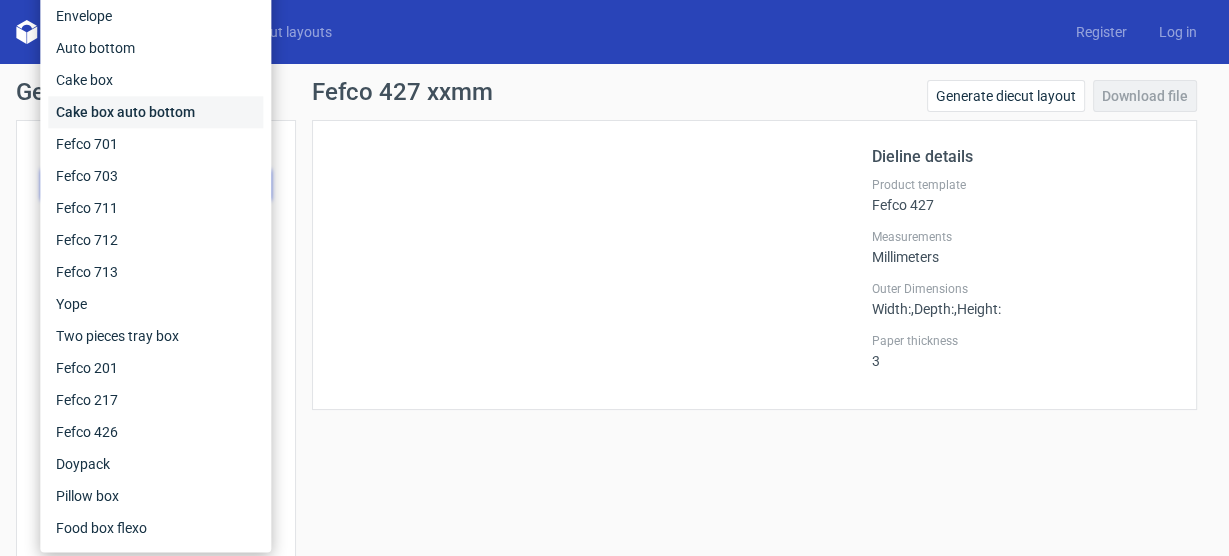 click on "Cake box auto bottom" at bounding box center [155, 112] 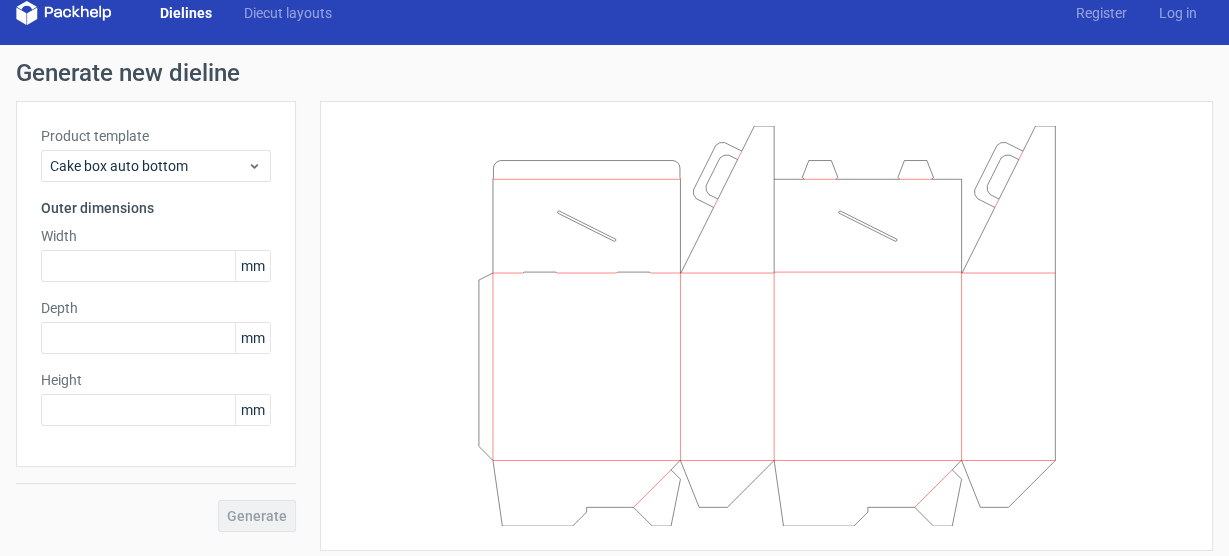 scroll, scrollTop: 29, scrollLeft: 0, axis: vertical 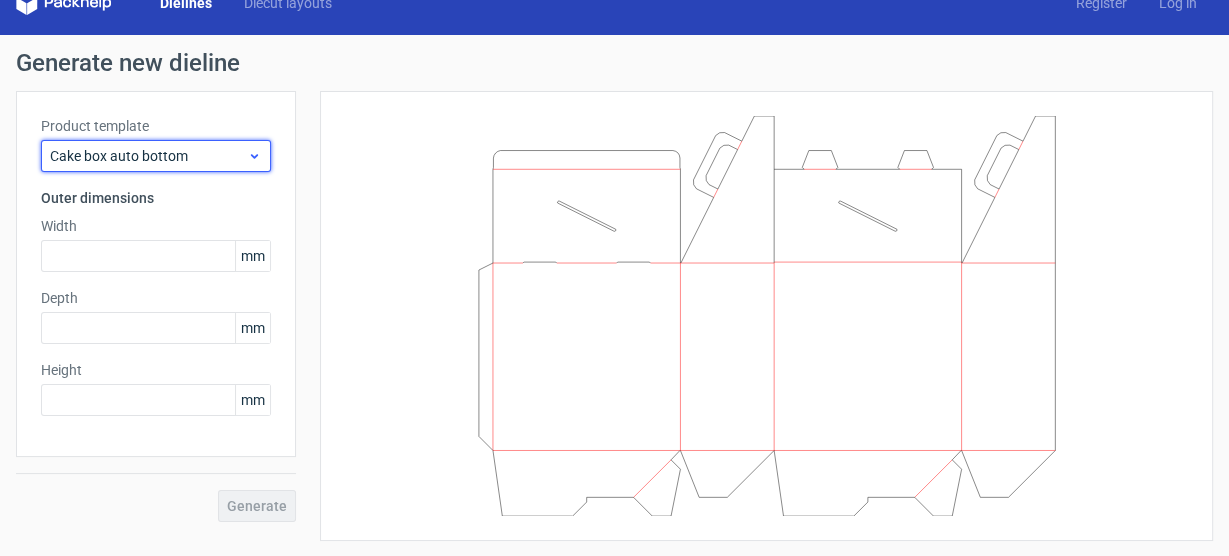 click on "Cake box auto bottom" at bounding box center [148, 156] 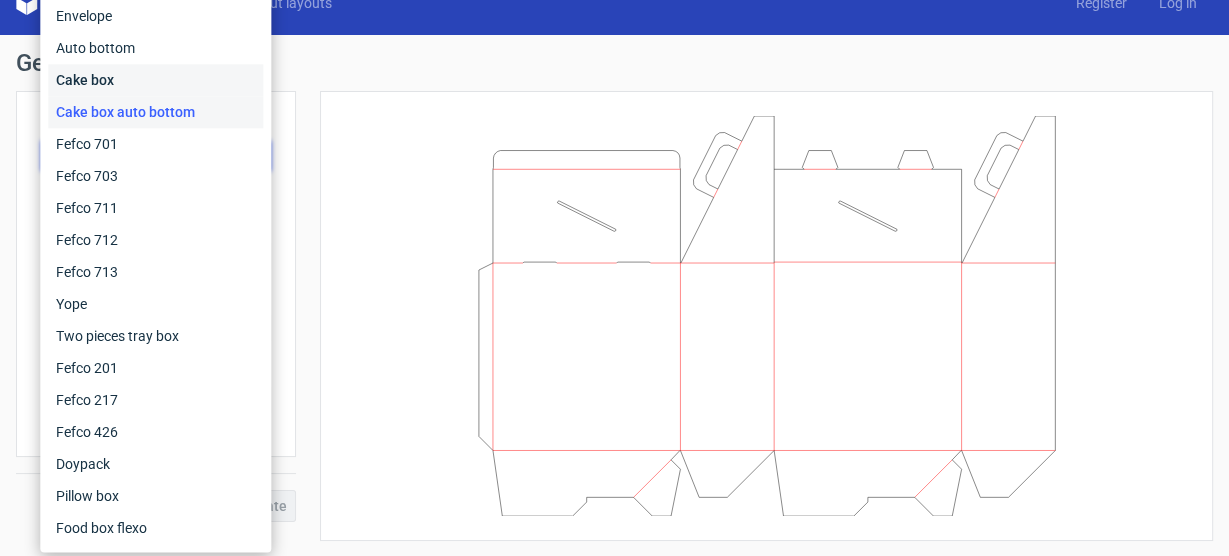click on "Cake box" at bounding box center (155, 80) 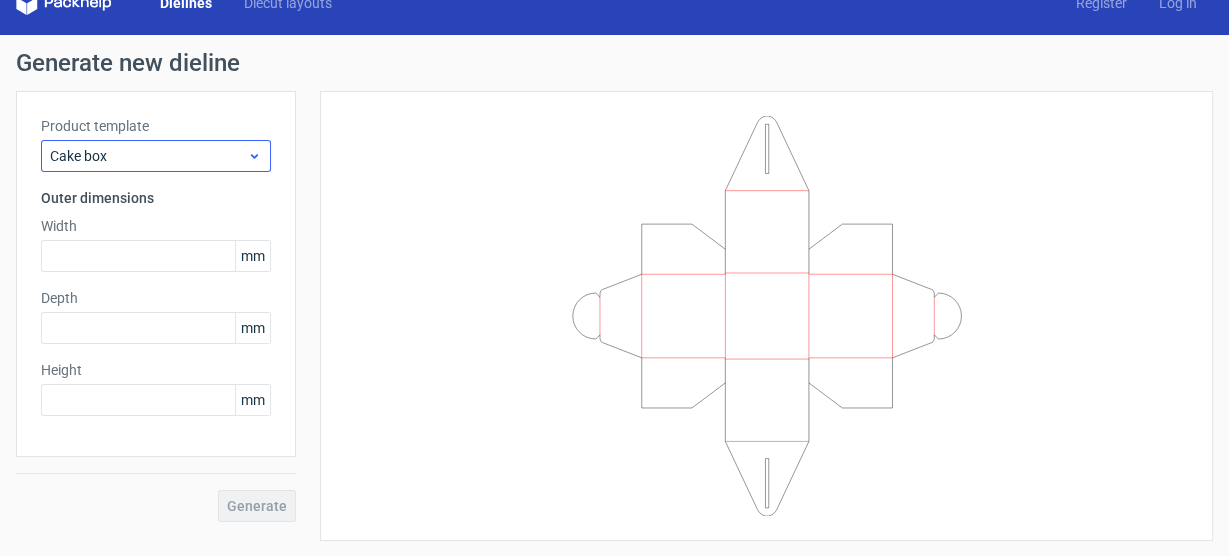 click on "Product template Cake box" at bounding box center [156, 144] 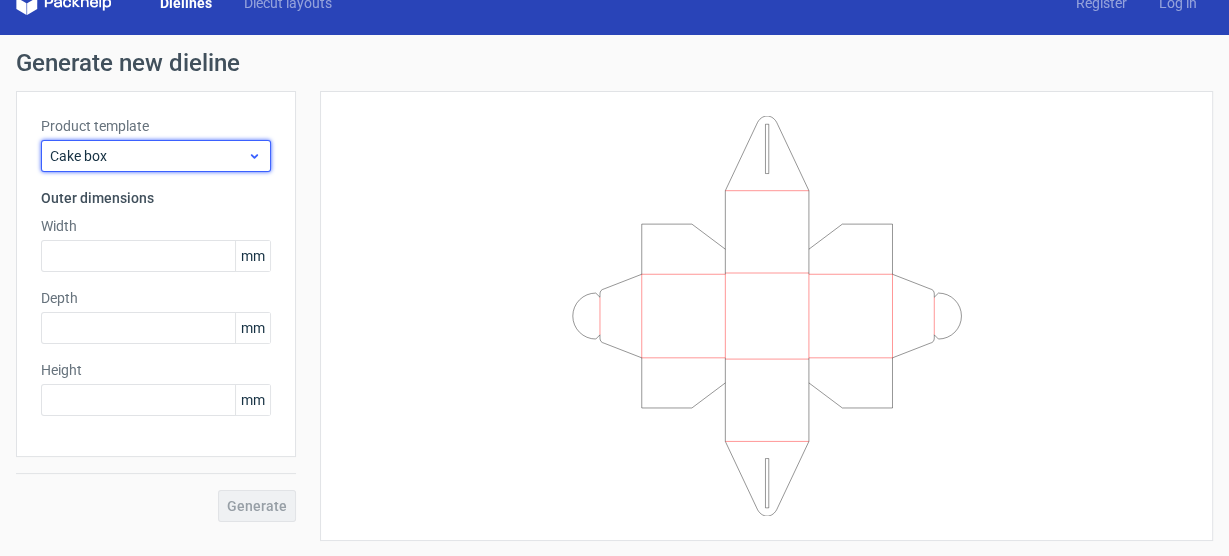click on "Cake box" at bounding box center [148, 156] 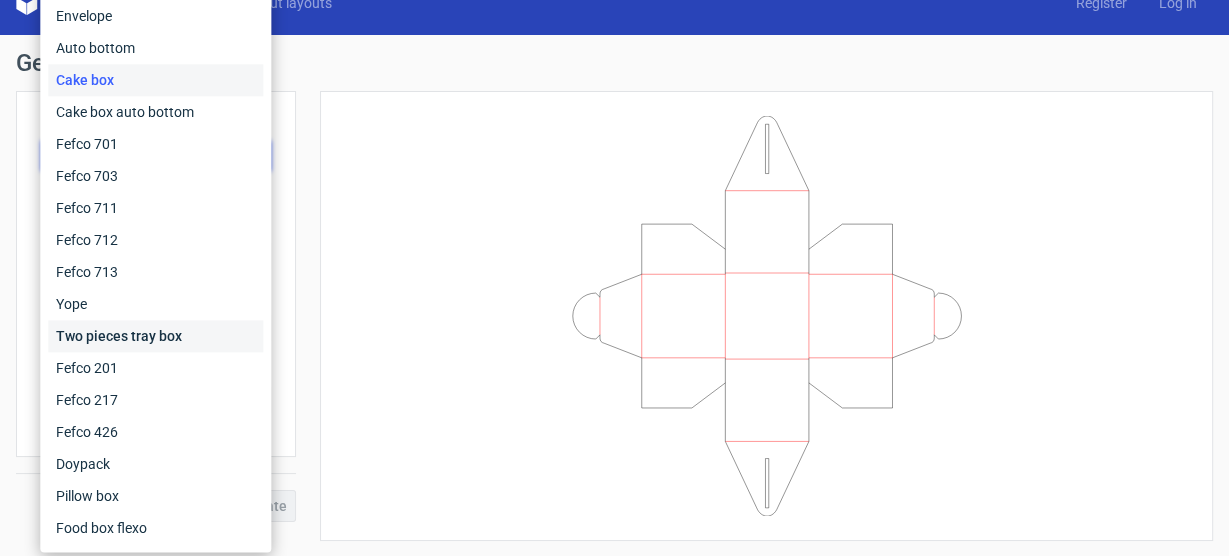 click on "Two pieces tray box" at bounding box center [155, 336] 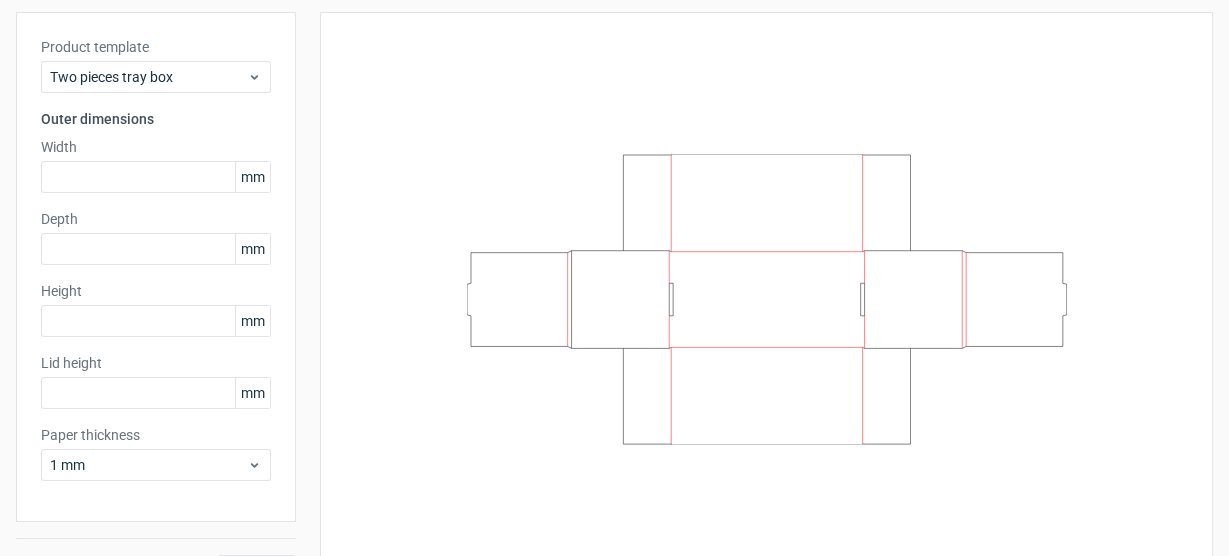 scroll, scrollTop: 153, scrollLeft: 0, axis: vertical 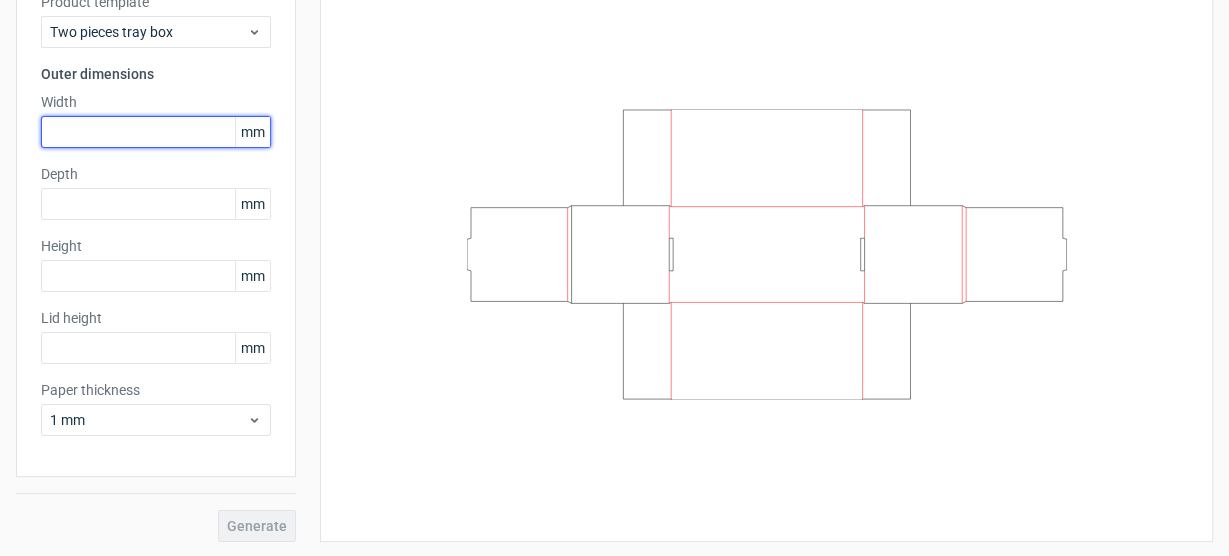 click at bounding box center [156, 132] 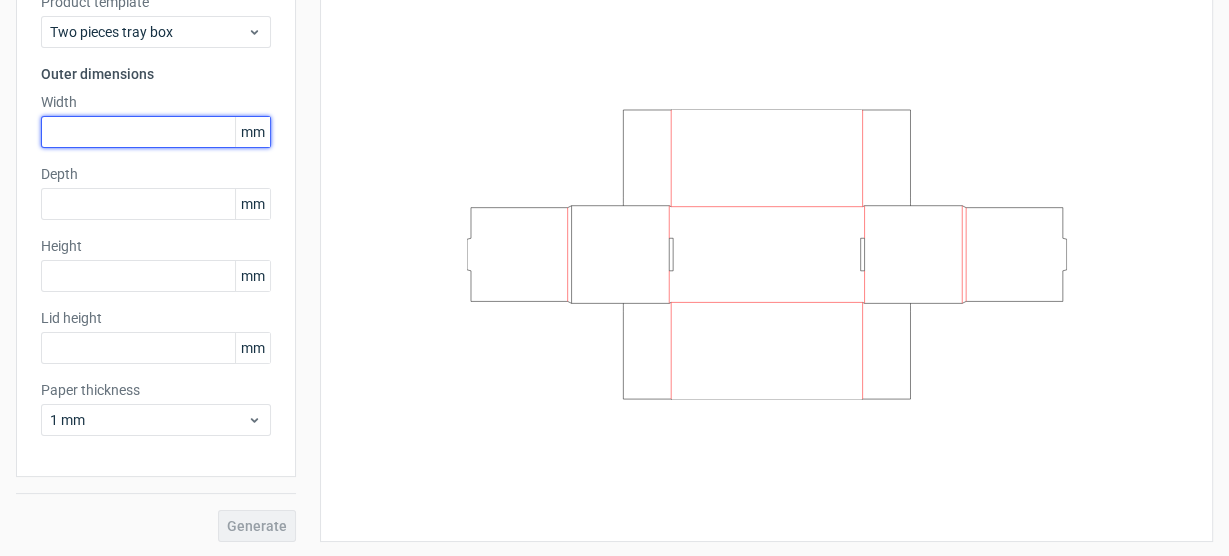 click at bounding box center [156, 132] 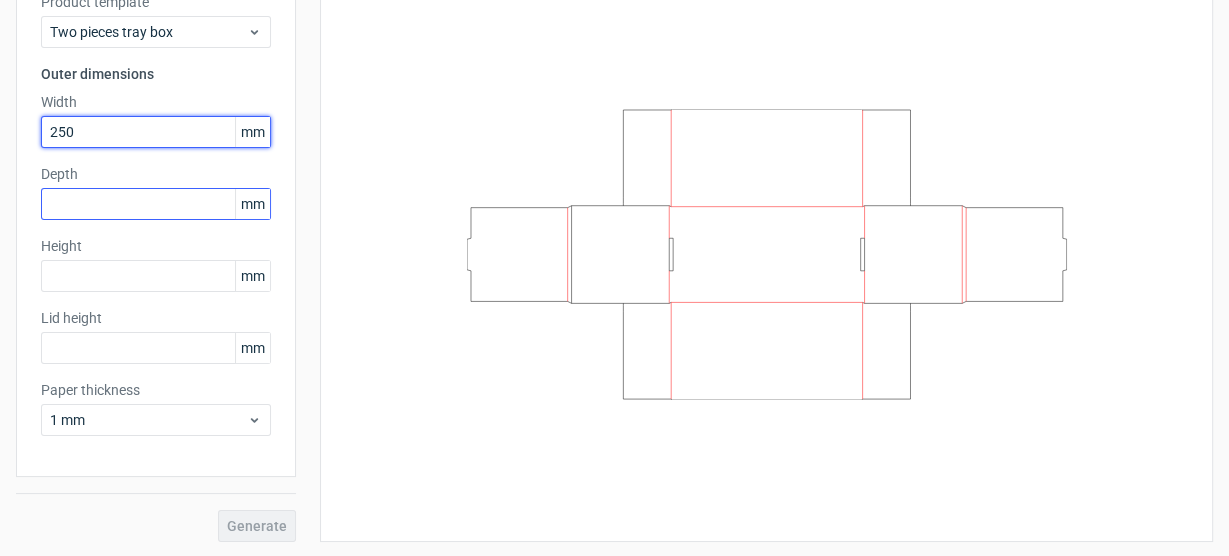 type on "250" 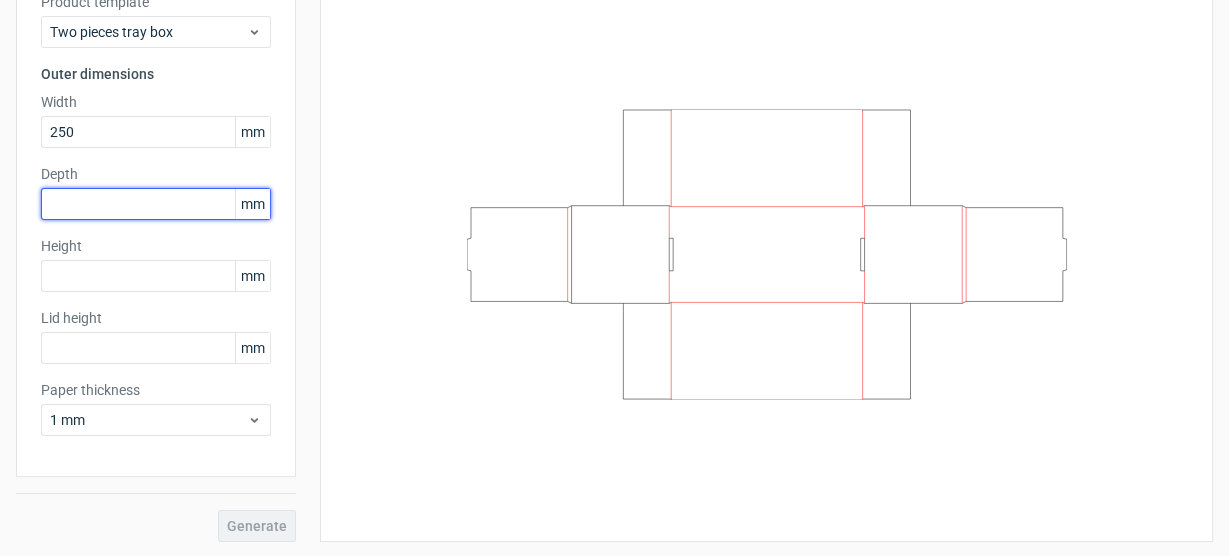 click at bounding box center [156, 204] 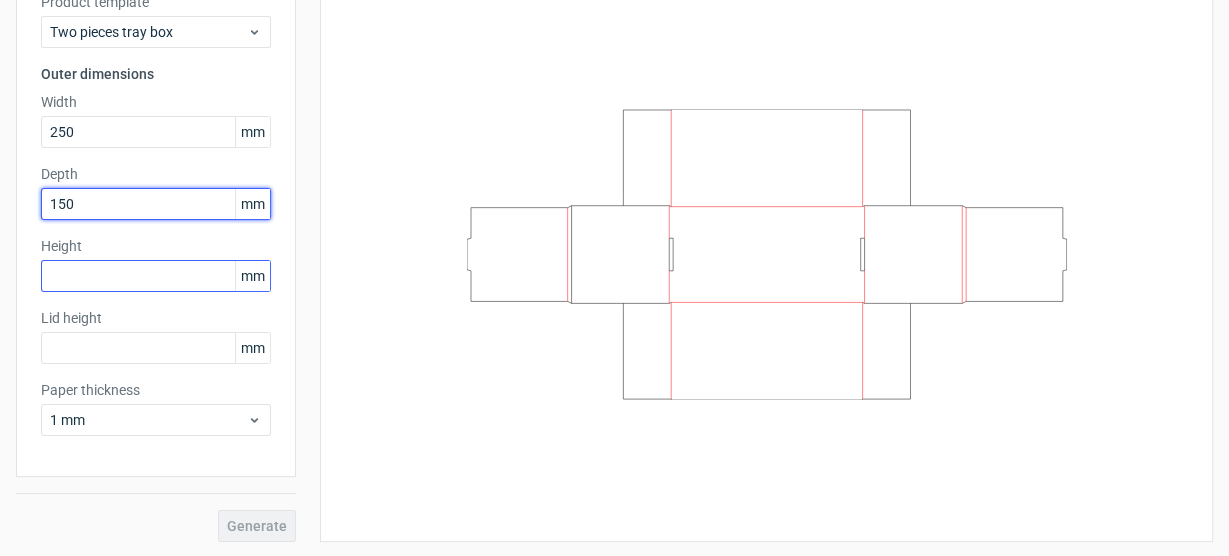 type on "150" 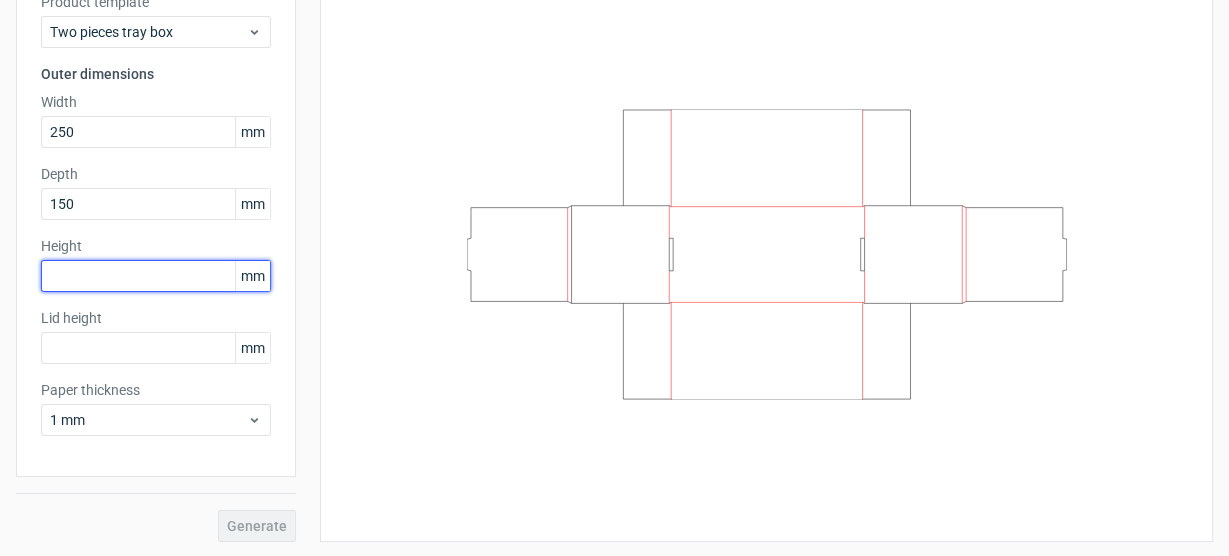 click at bounding box center [156, 276] 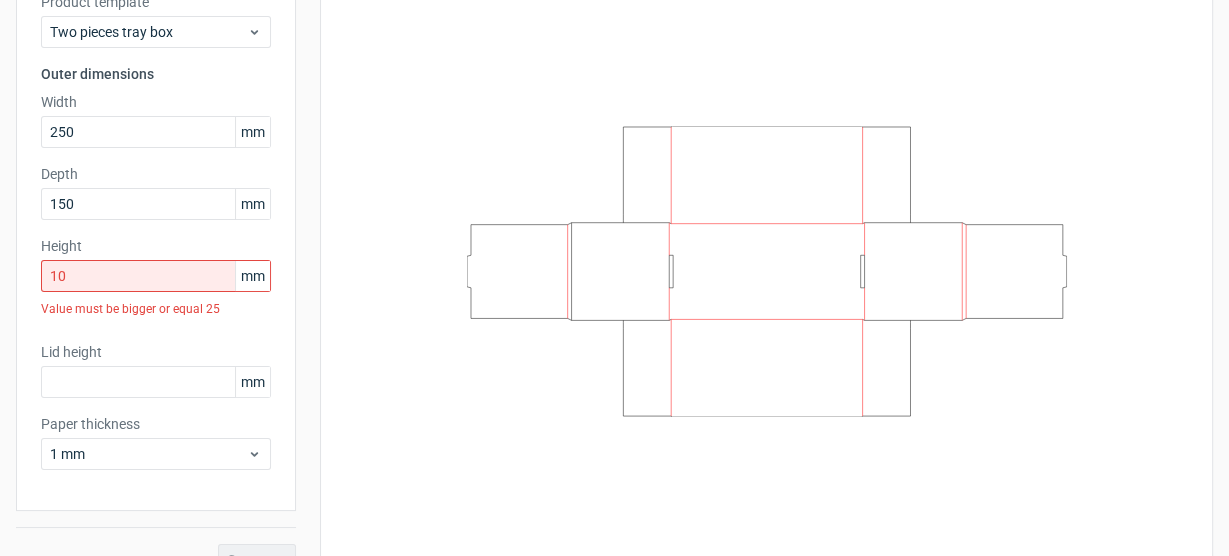 click on "Product template Two pieces tray box Outer dimensions Width 250 mm Depth 150 mm Height 10 mm Value must be bigger or equal 25 Lid height mm Paper thickness 1 mm" at bounding box center (156, 239) 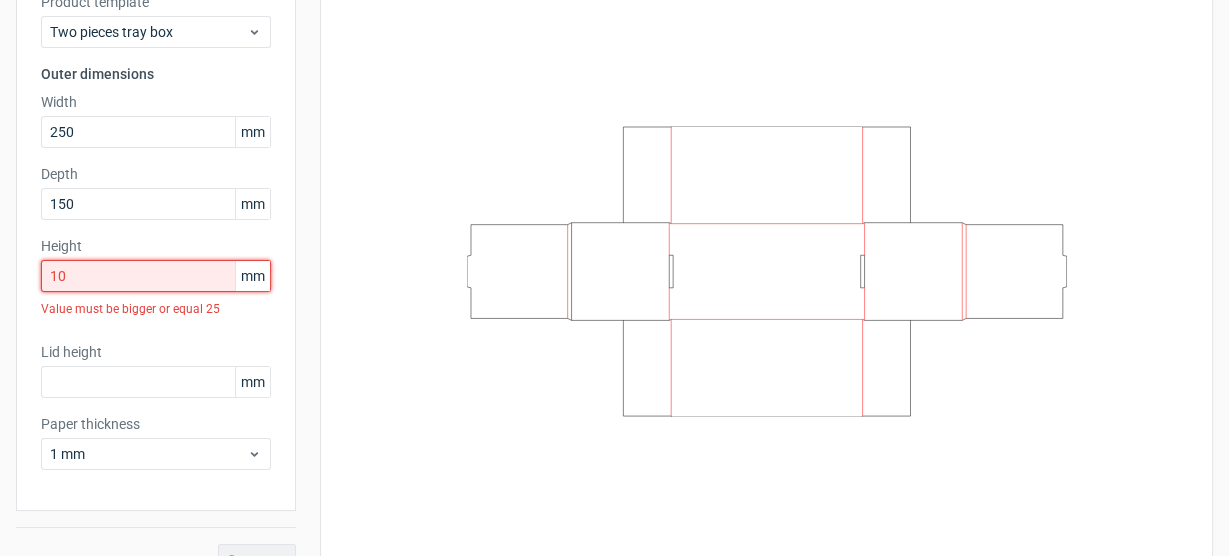 click on "10" at bounding box center (156, 276) 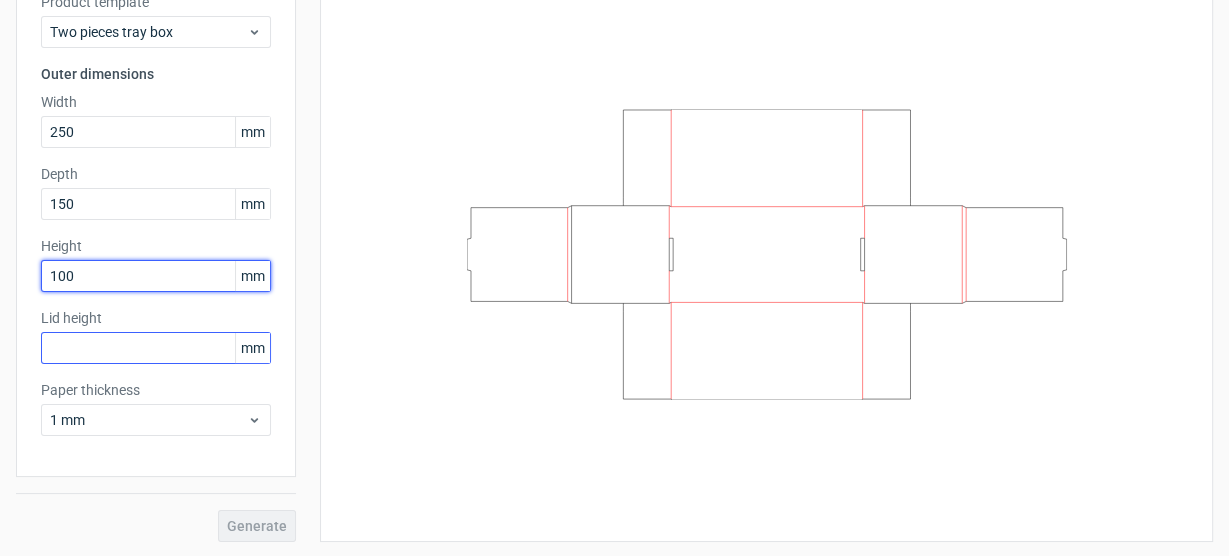 type on "100" 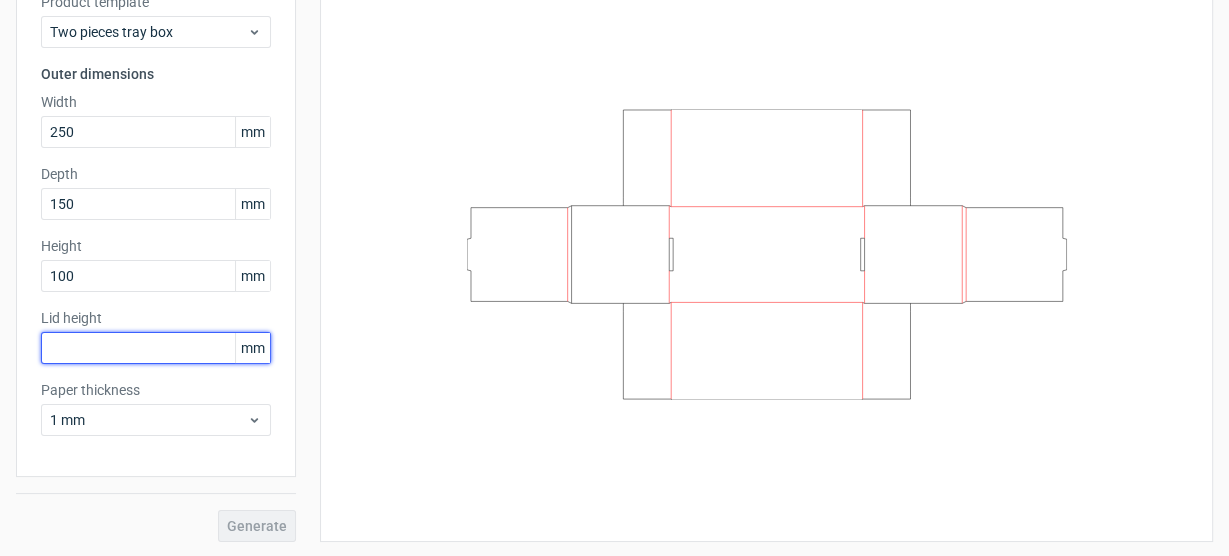 click at bounding box center [156, 348] 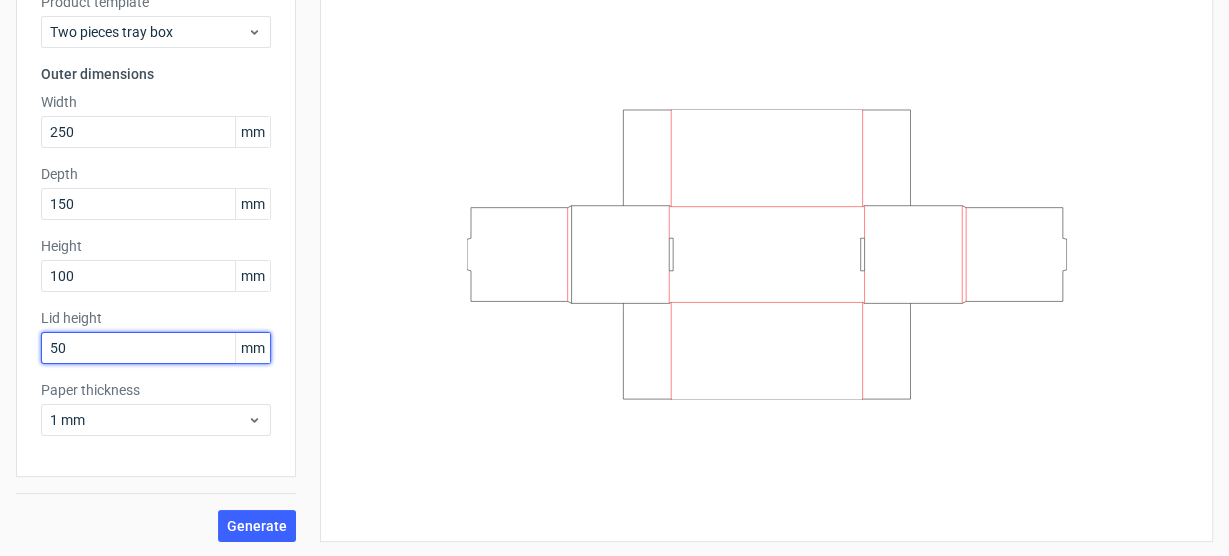 type on "50" 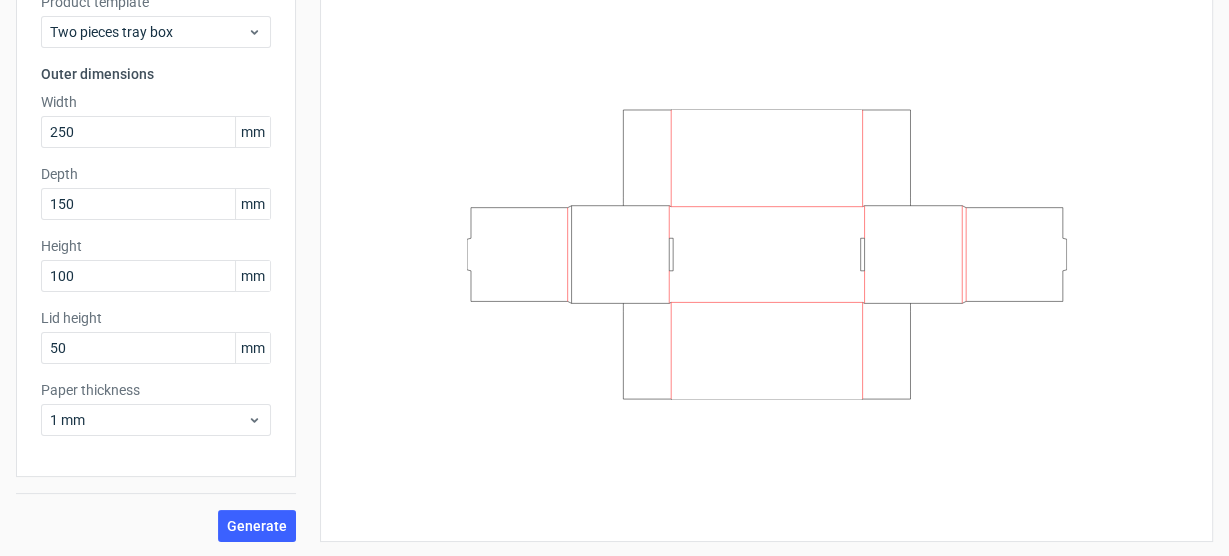 click on "Product template Two pieces tray box Outer dimensions Width 250 mm Depth 150 mm Height 100 mm Lid height 50 mm Paper thickness 1 mm" at bounding box center (156, 222) 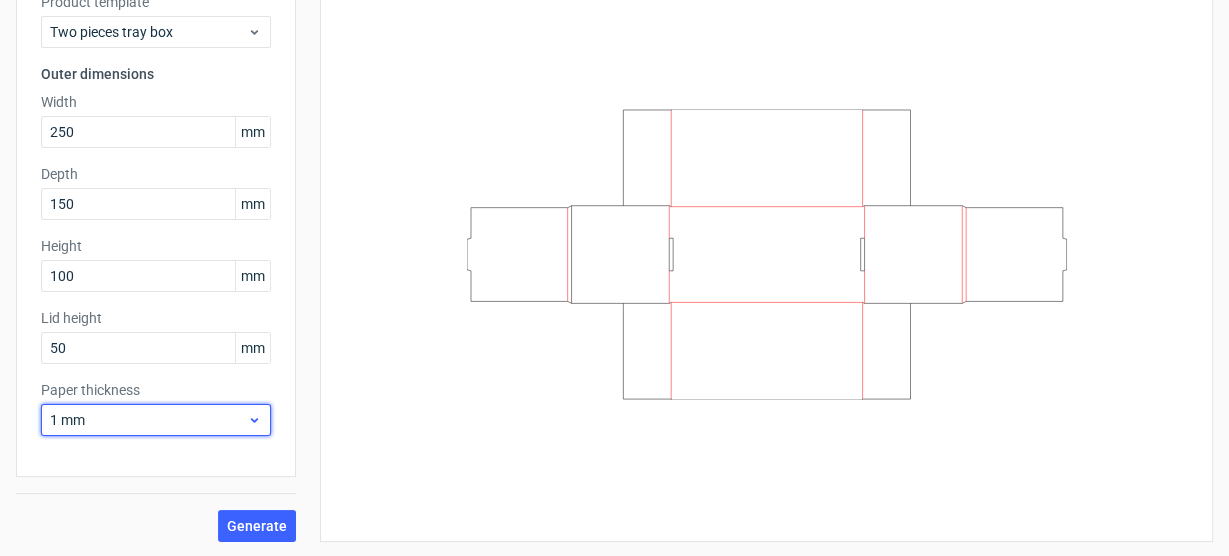 click on "1 mm" at bounding box center (148, 420) 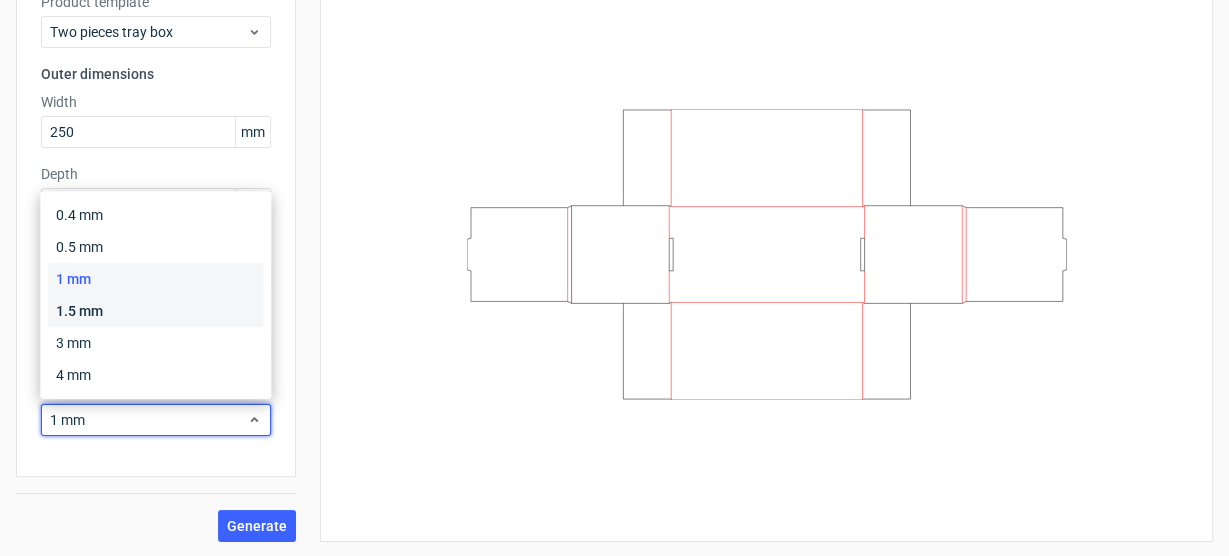 drag, startPoint x: 110, startPoint y: 310, endPoint x: 127, endPoint y: 312, distance: 17.117243 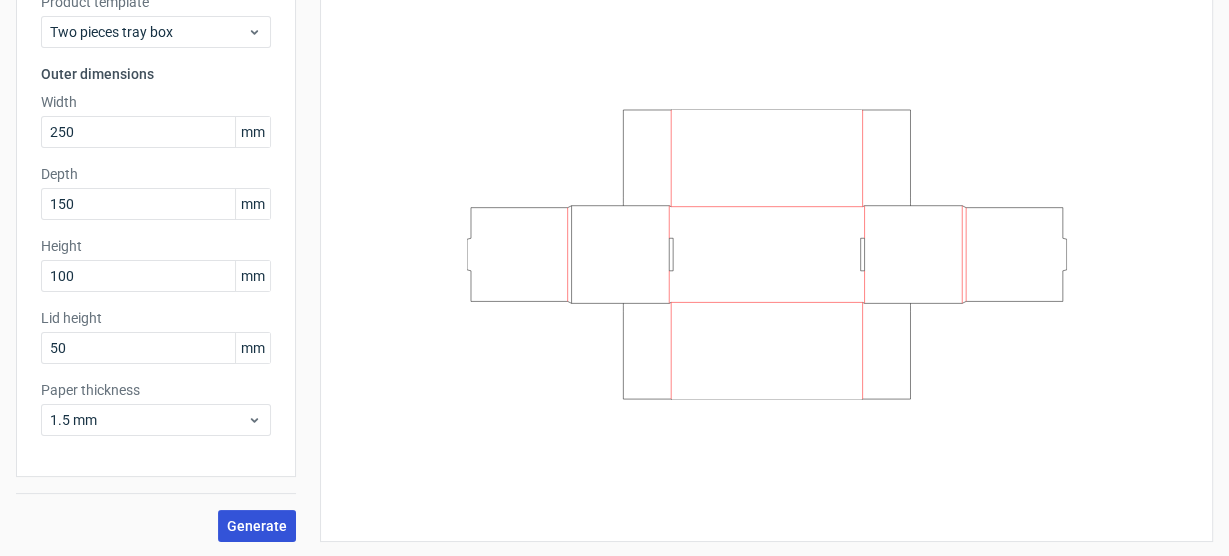 click on "Generate" at bounding box center (257, 526) 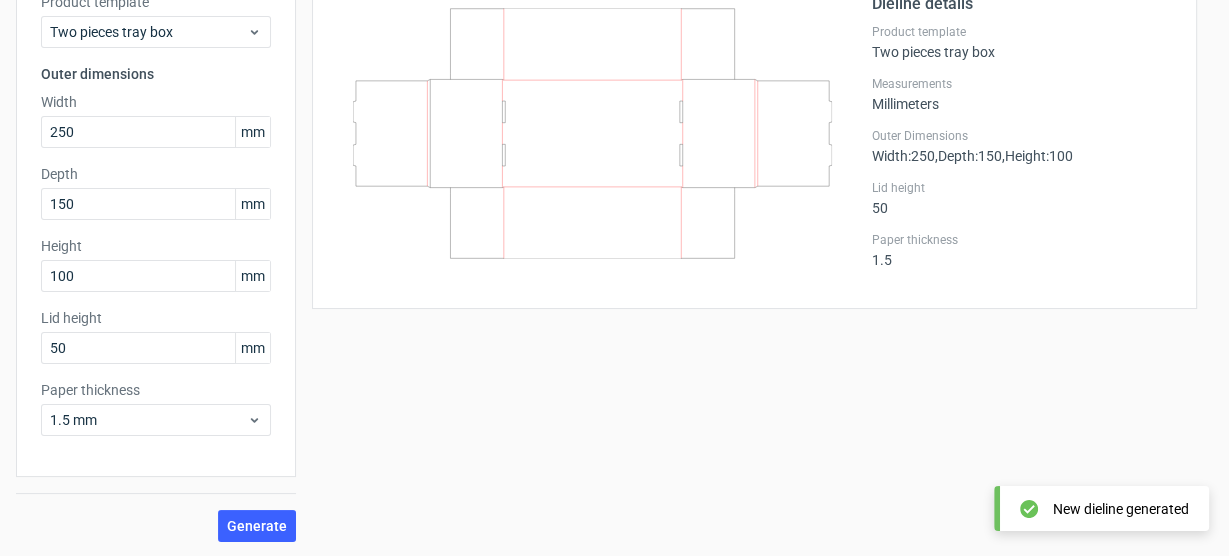 scroll, scrollTop: 0, scrollLeft: 0, axis: both 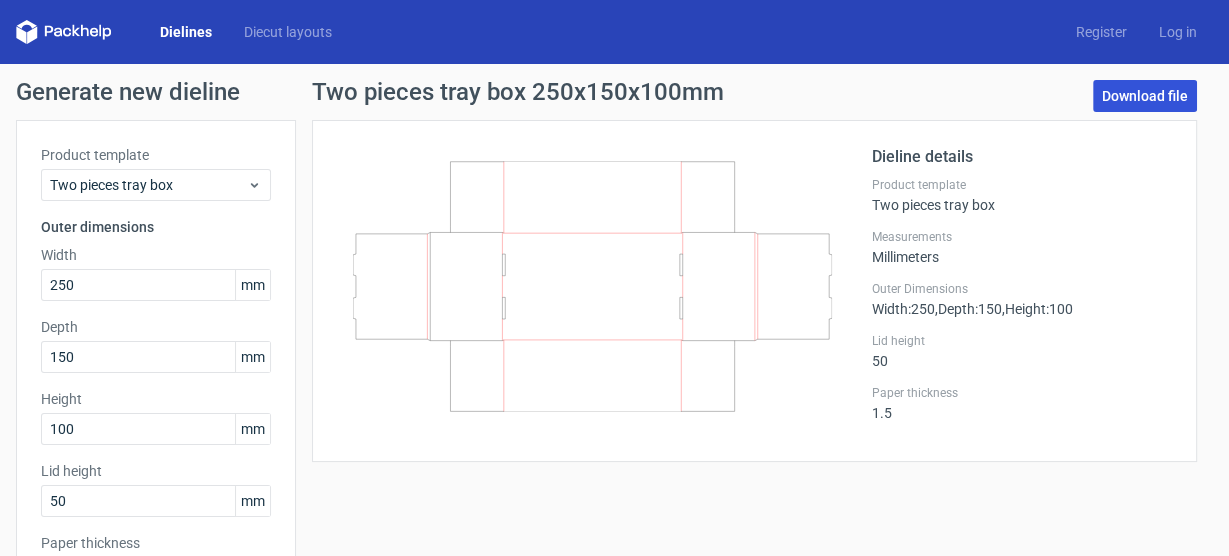 click on "Download file" at bounding box center (1145, 96) 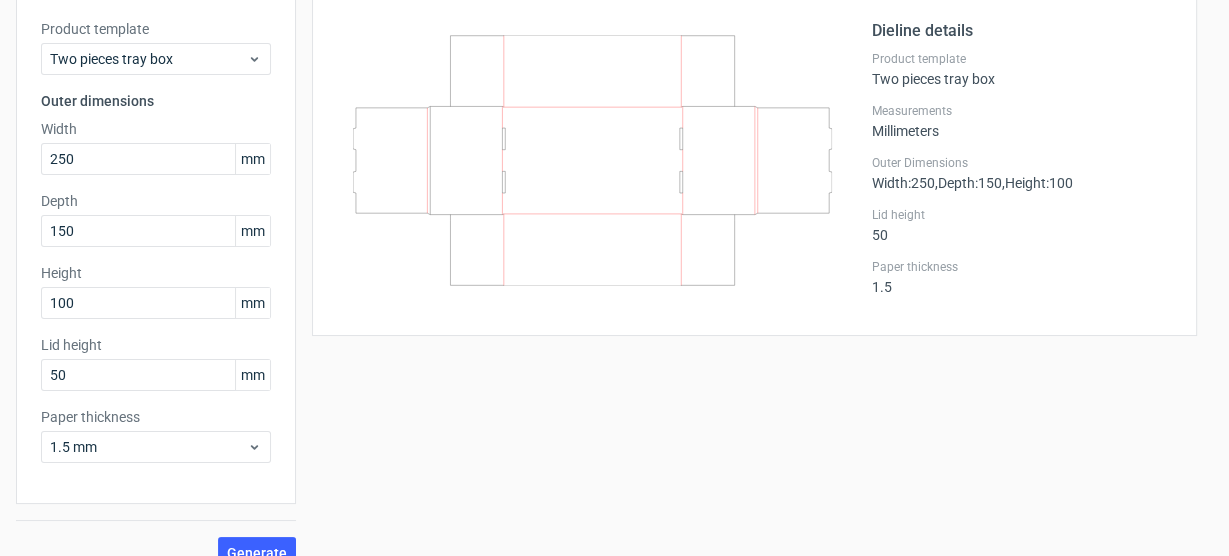 scroll, scrollTop: 153, scrollLeft: 0, axis: vertical 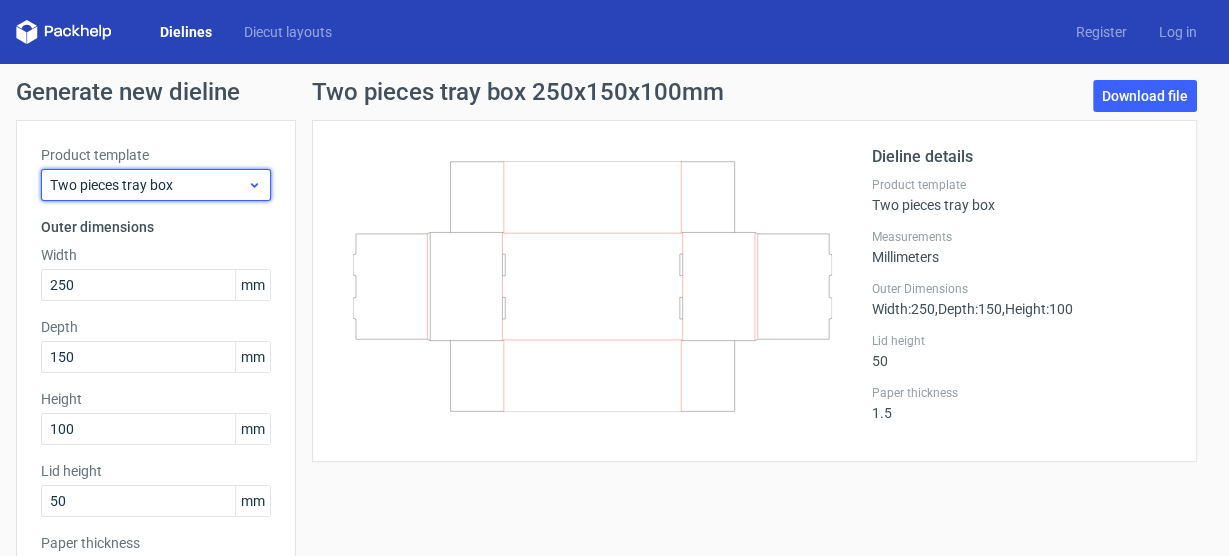 click on "Two pieces tray box" at bounding box center (156, 185) 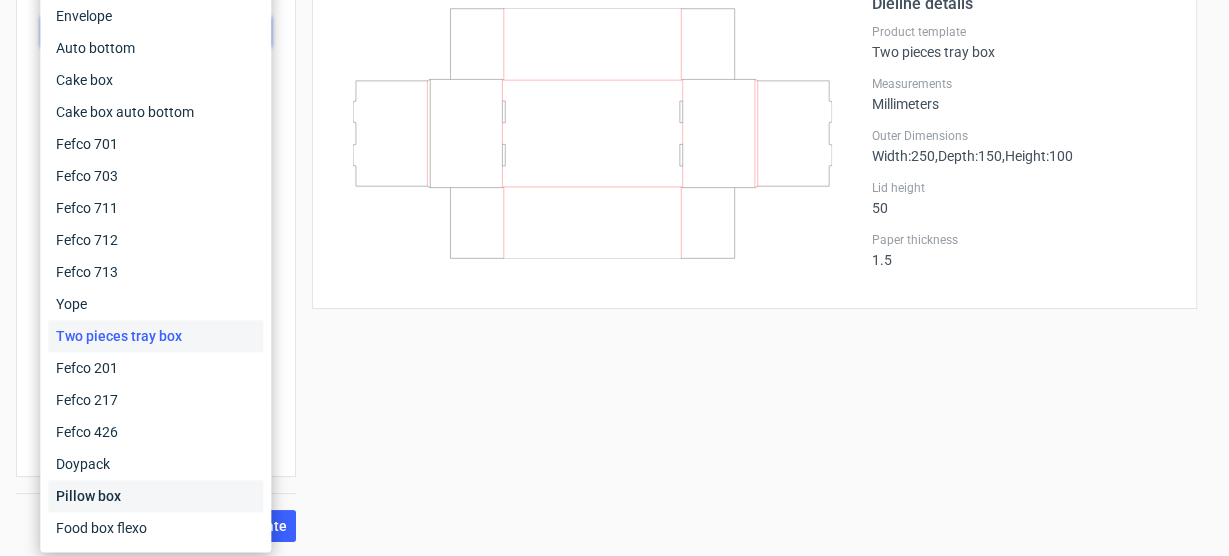 click on "Pillow box" at bounding box center (155, 496) 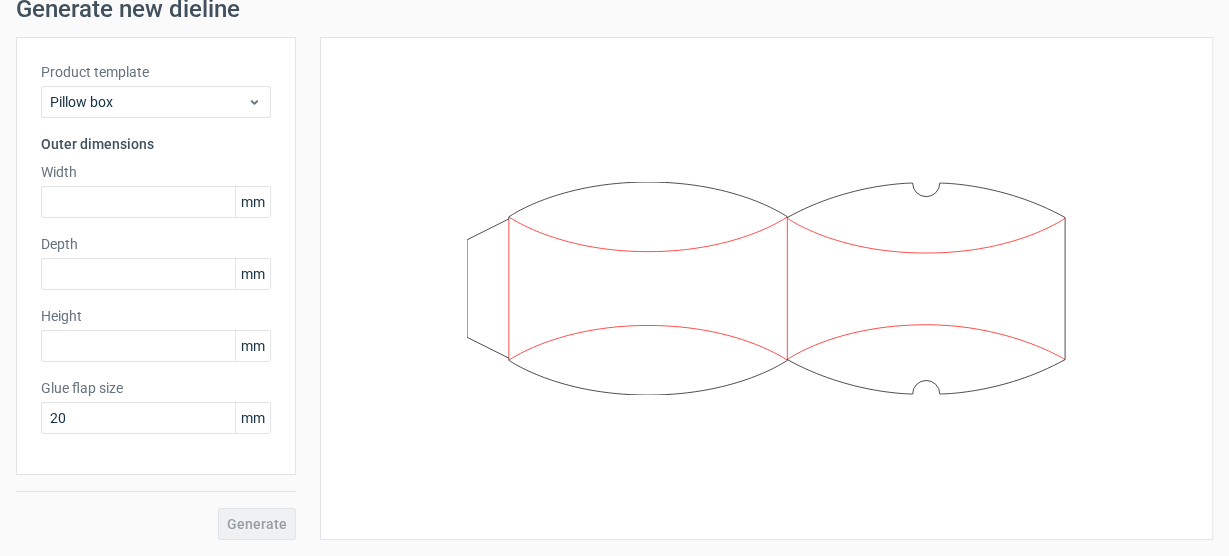 scroll, scrollTop: 81, scrollLeft: 0, axis: vertical 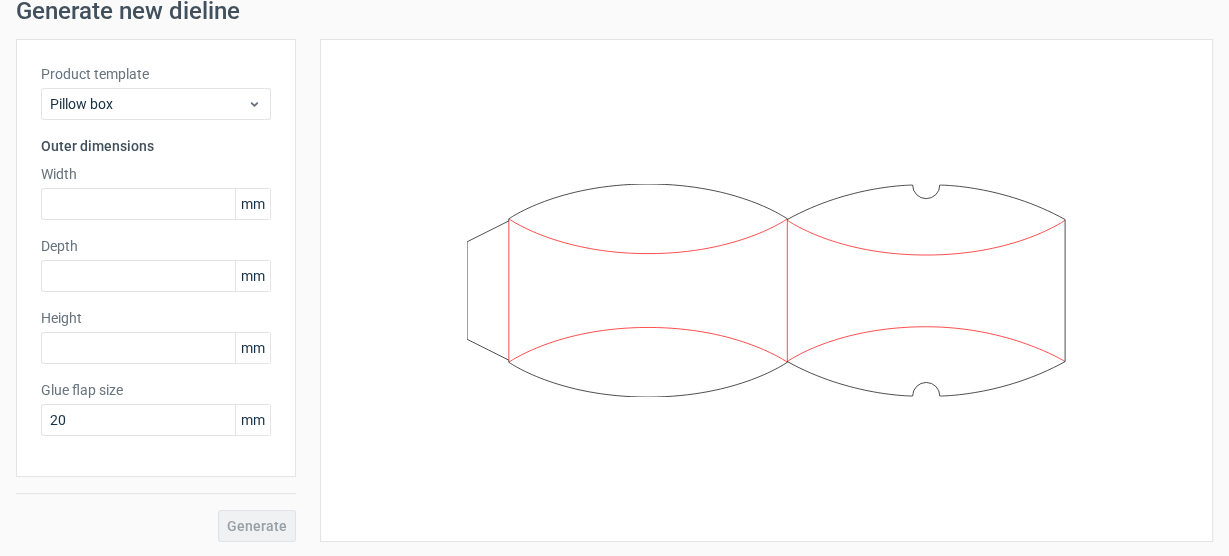 click on "Product template Pillow box Outer dimensions Width mm Depth mm Height mm Glue flap size 20 mm" at bounding box center (156, 258) 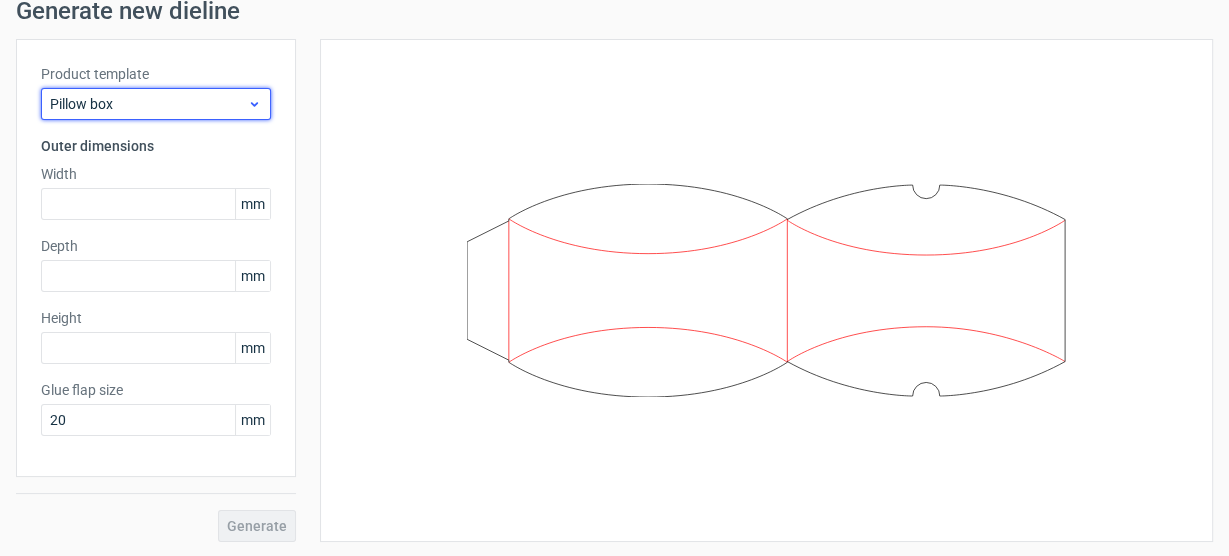click on "Pillow box" at bounding box center [148, 104] 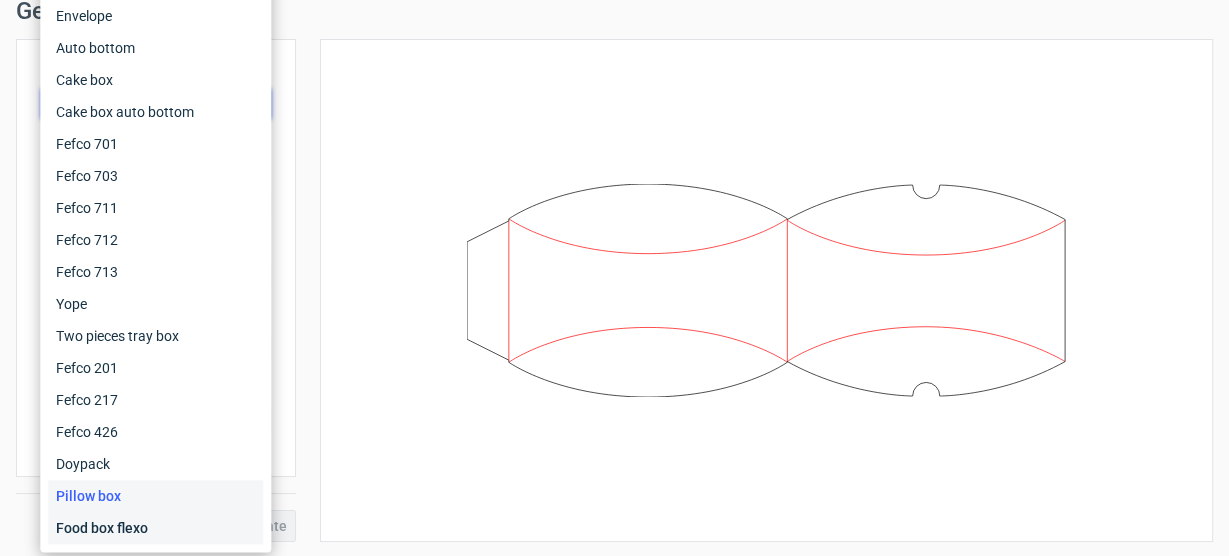 click on "Food box flexo" at bounding box center (155, 528) 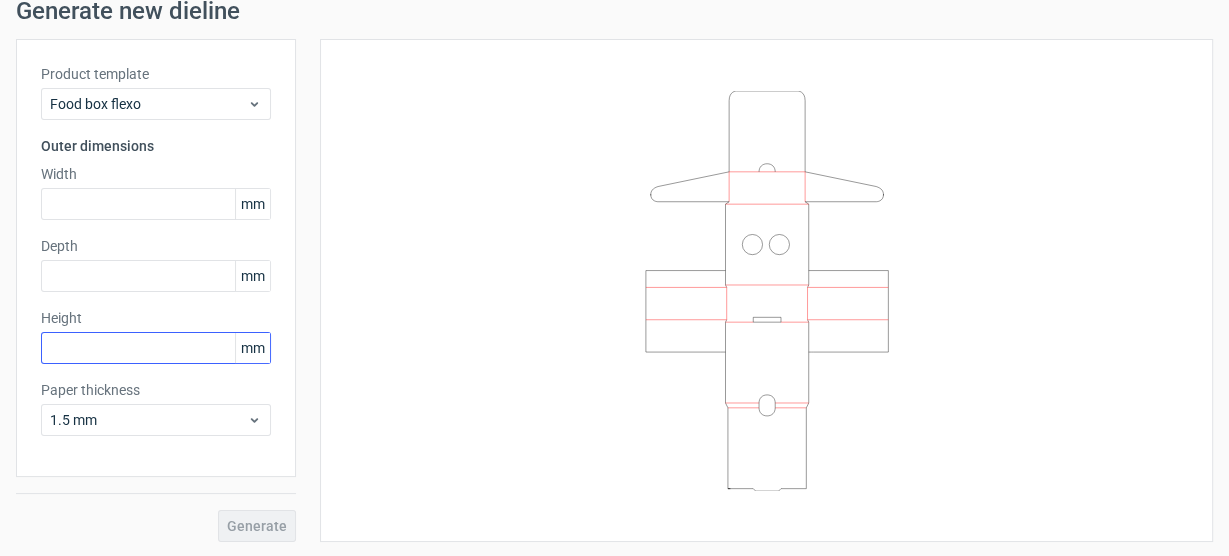 scroll, scrollTop: 1, scrollLeft: 0, axis: vertical 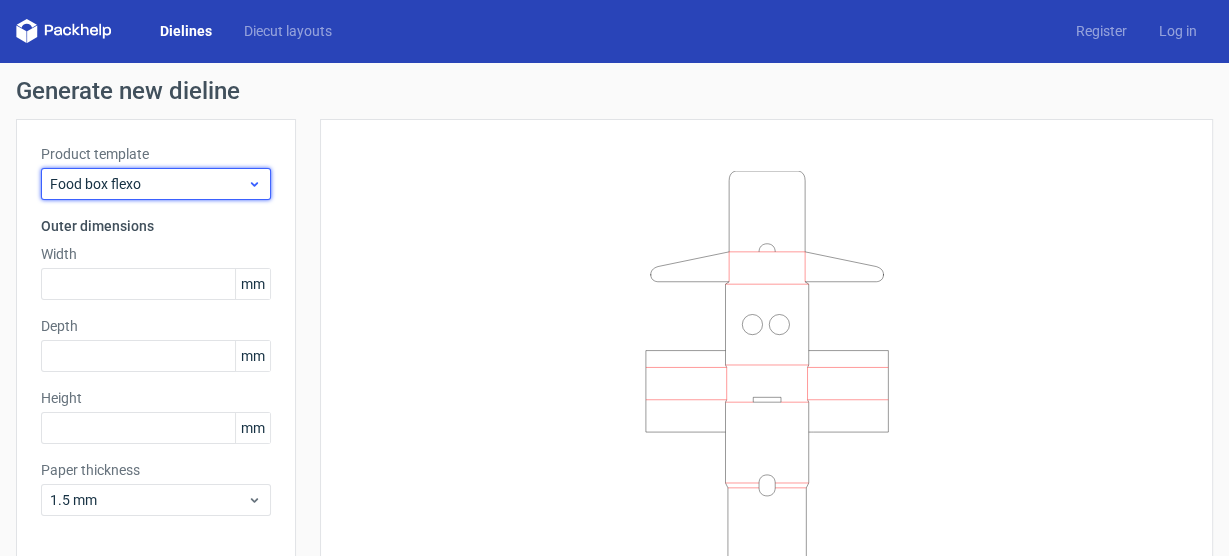 click on "Food box flexo" at bounding box center [148, 184] 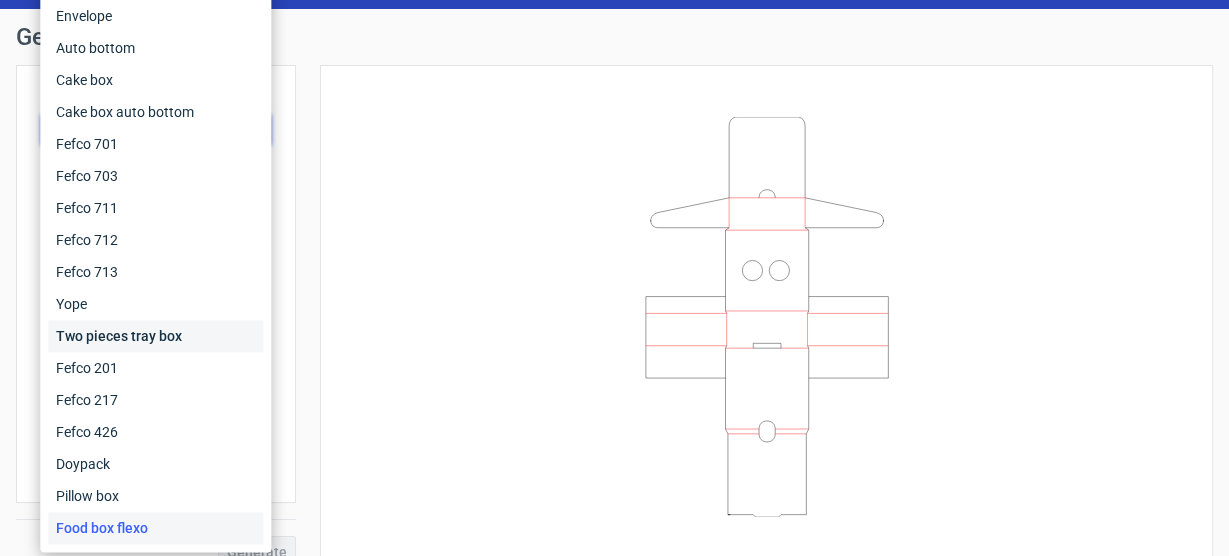 scroll, scrollTop: 81, scrollLeft: 0, axis: vertical 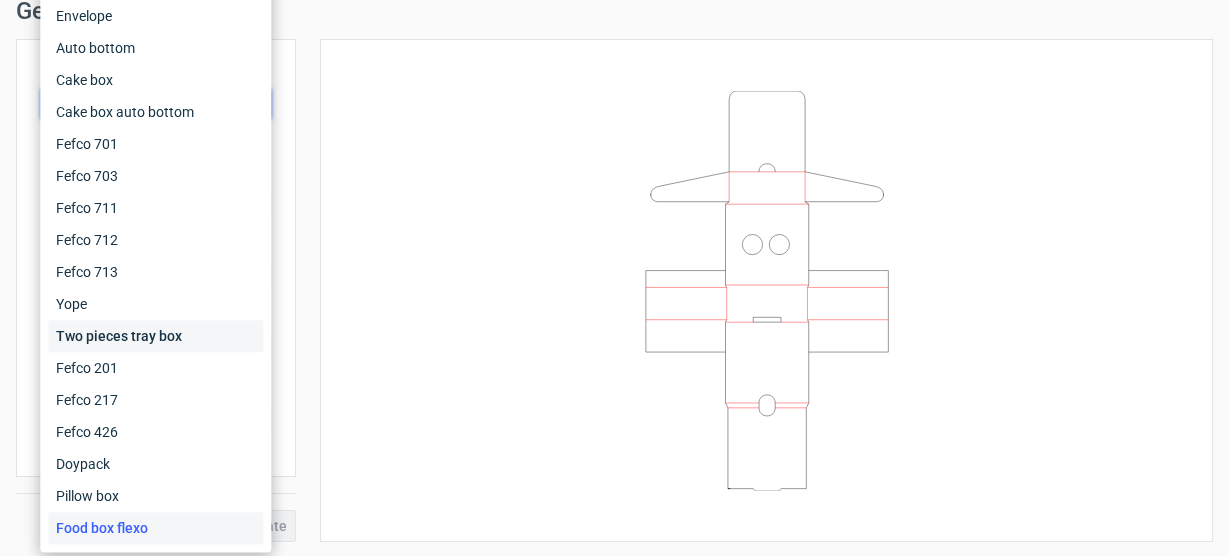 click on "Two pieces tray box" at bounding box center [155, 336] 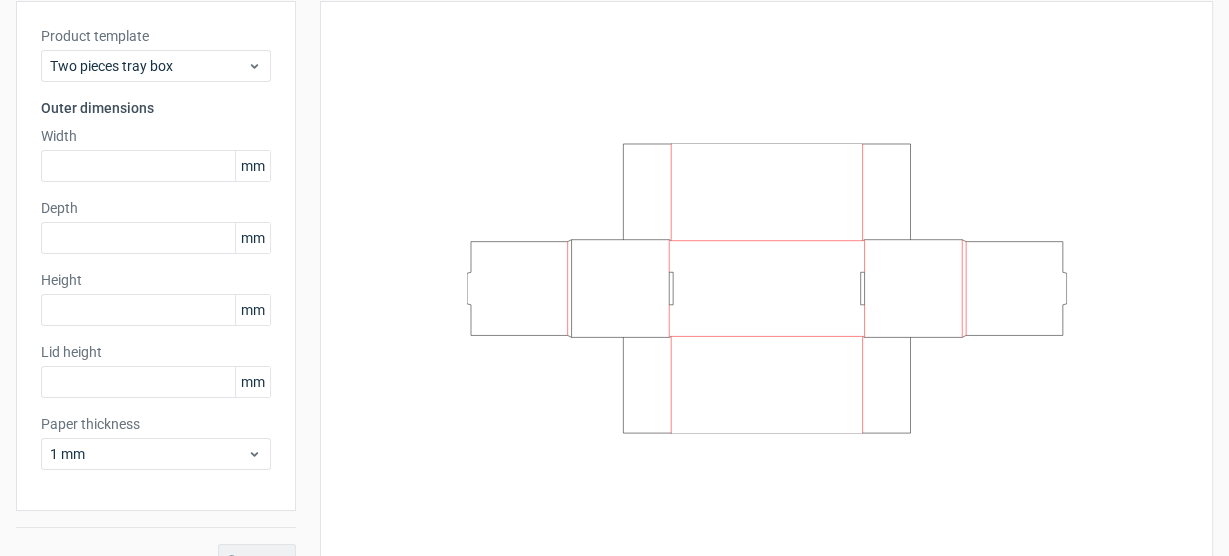 scroll, scrollTop: 153, scrollLeft: 0, axis: vertical 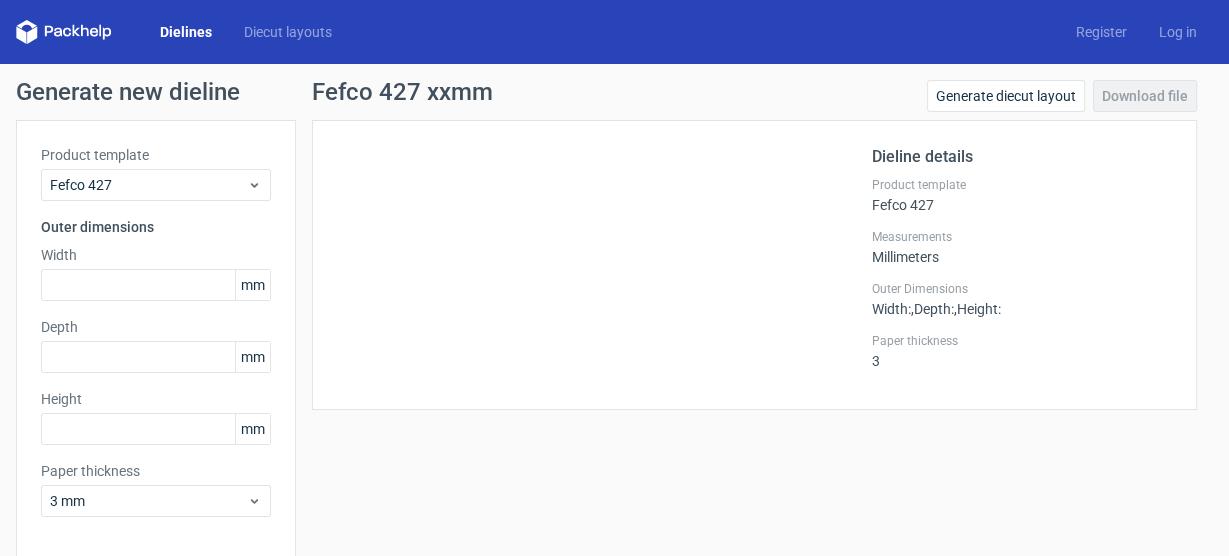 click 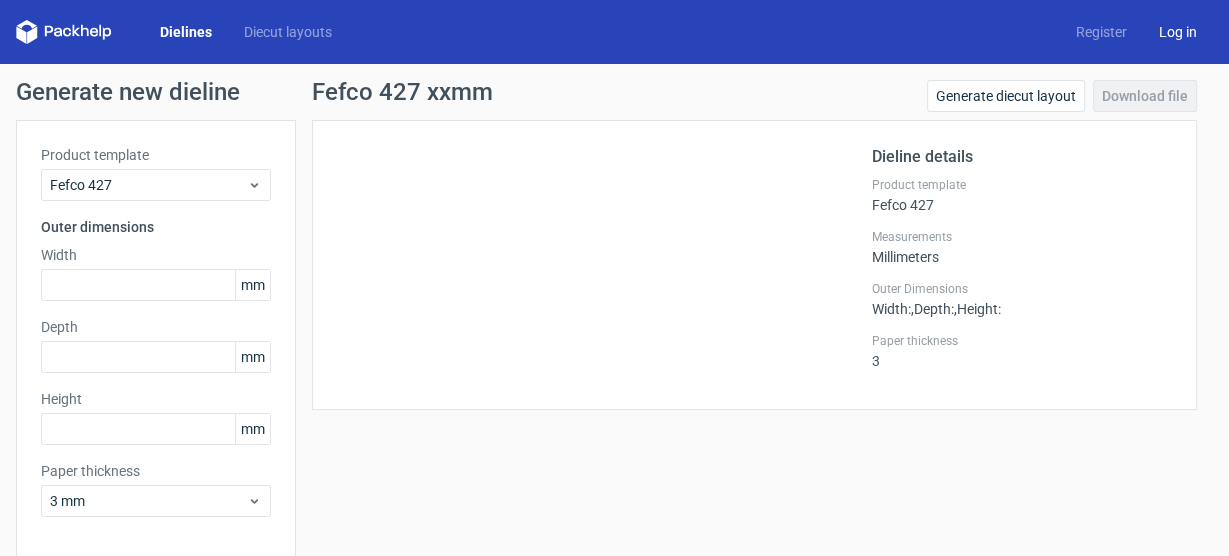 click on "Log in" at bounding box center [1178, 32] 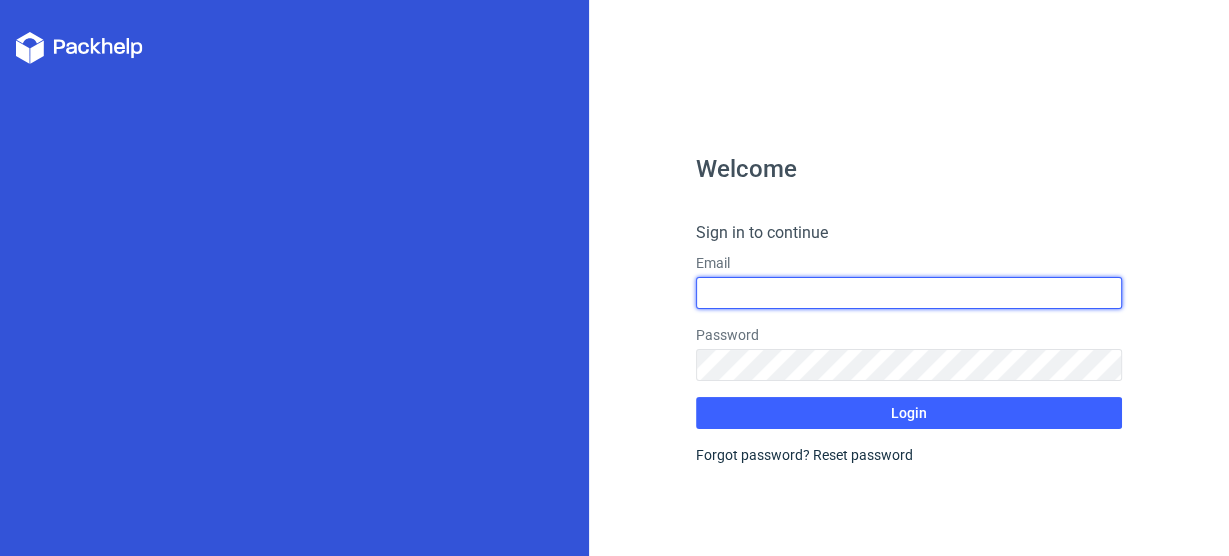 click at bounding box center (909, 293) 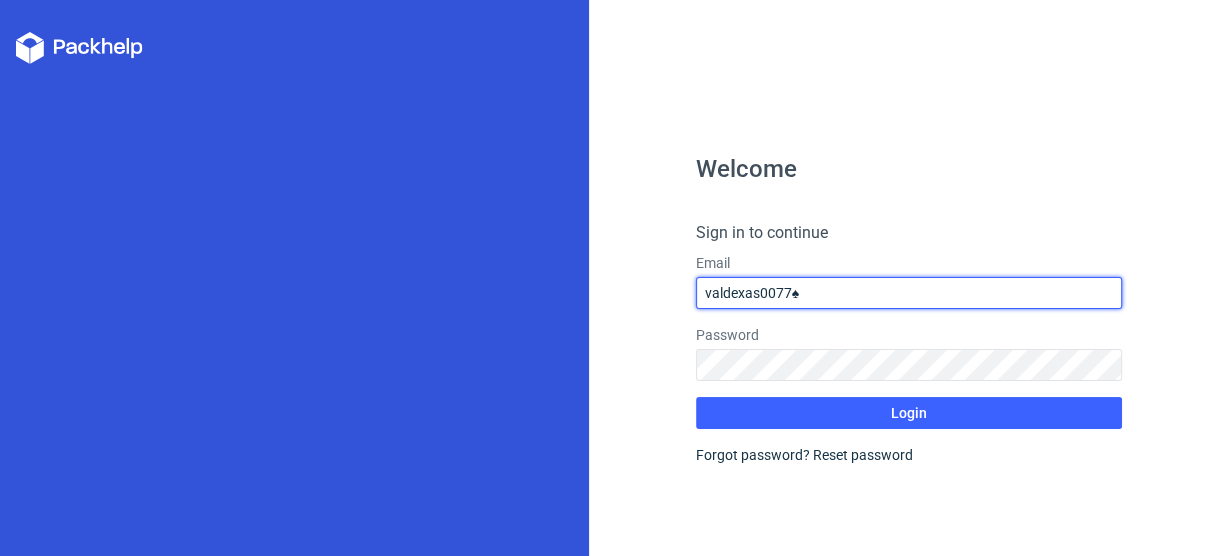 type on "valdexas0077♠" 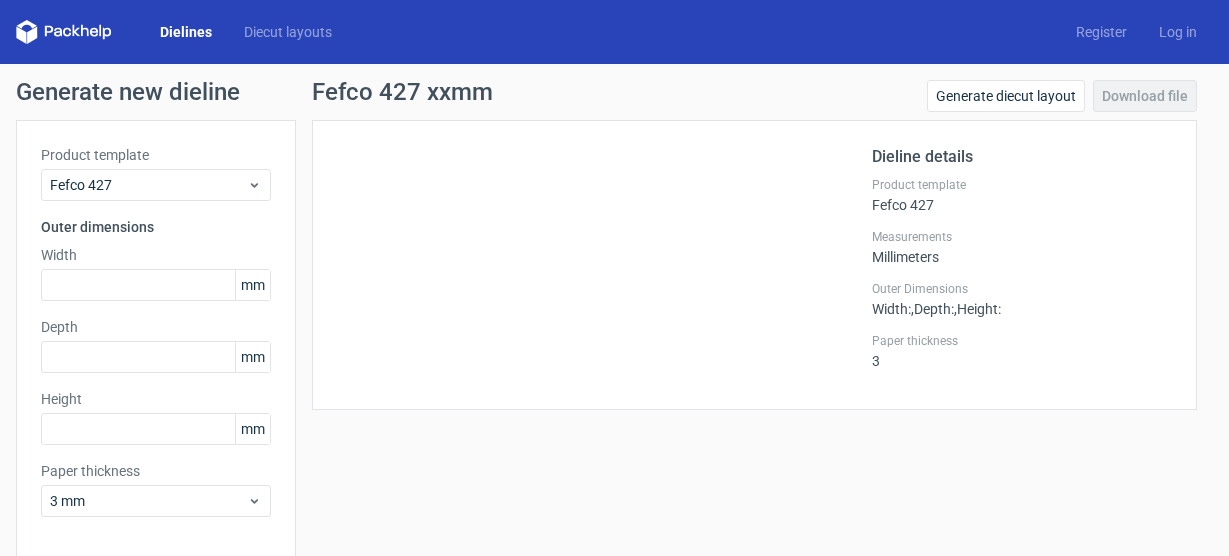scroll, scrollTop: 0, scrollLeft: 0, axis: both 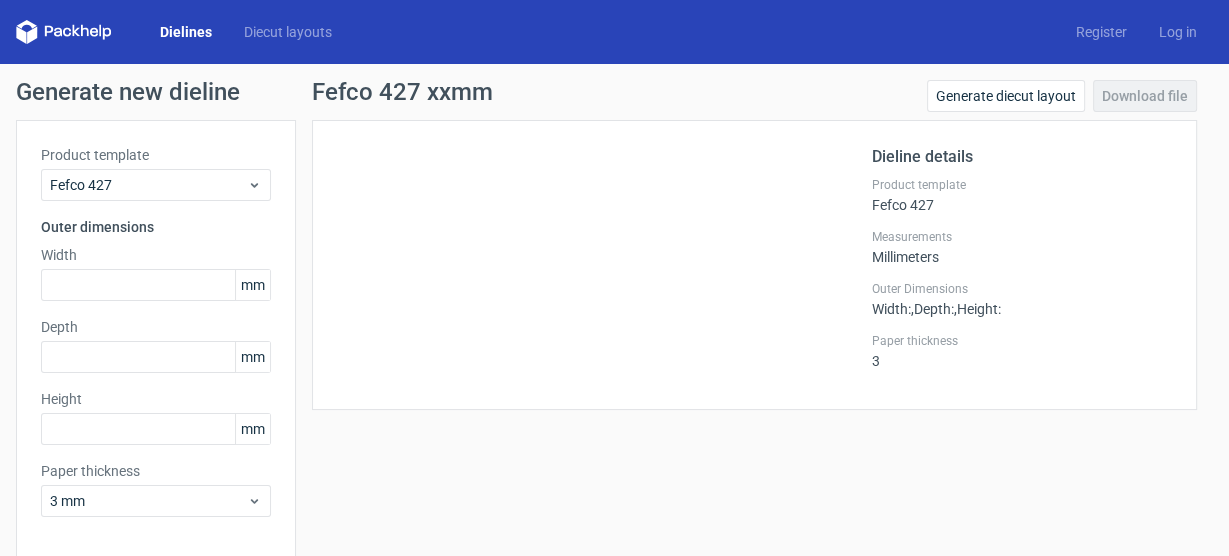 click 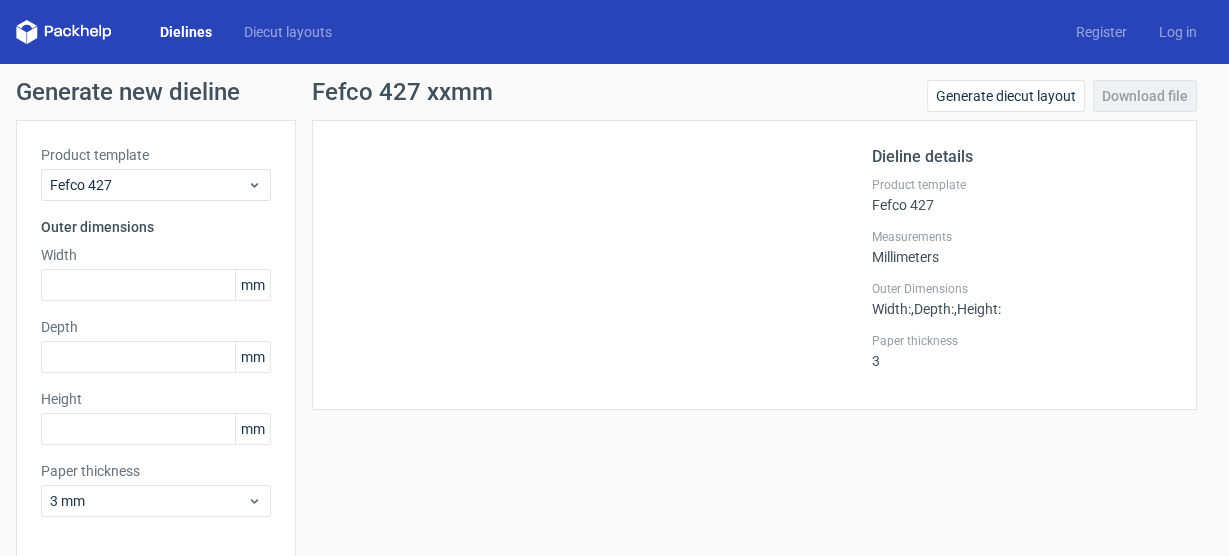 click on "Dielines" at bounding box center [186, 32] 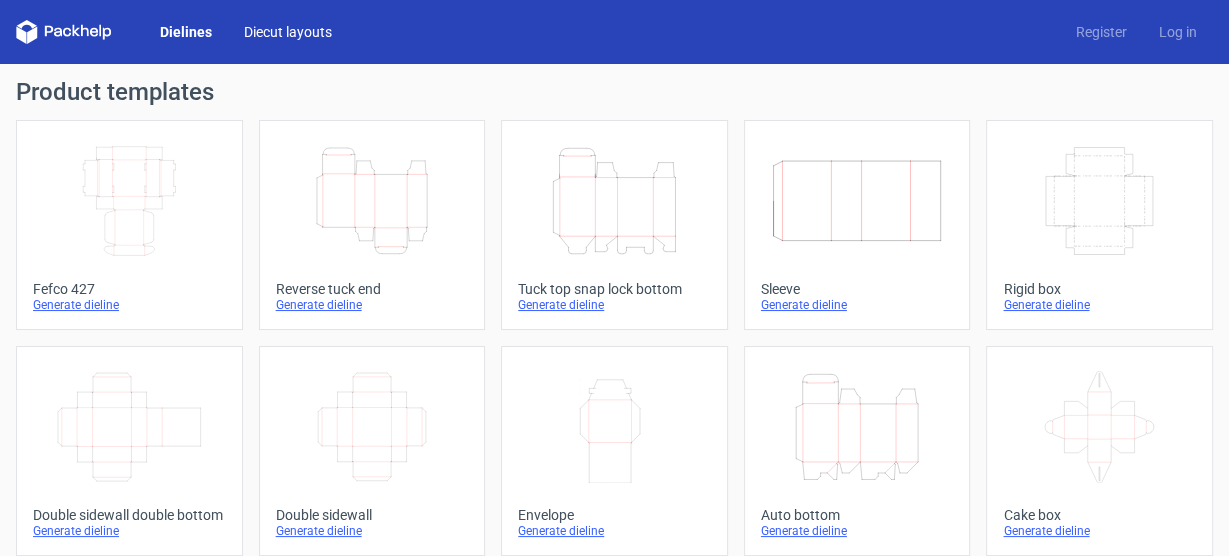 click on "Diecut layouts" at bounding box center (288, 32) 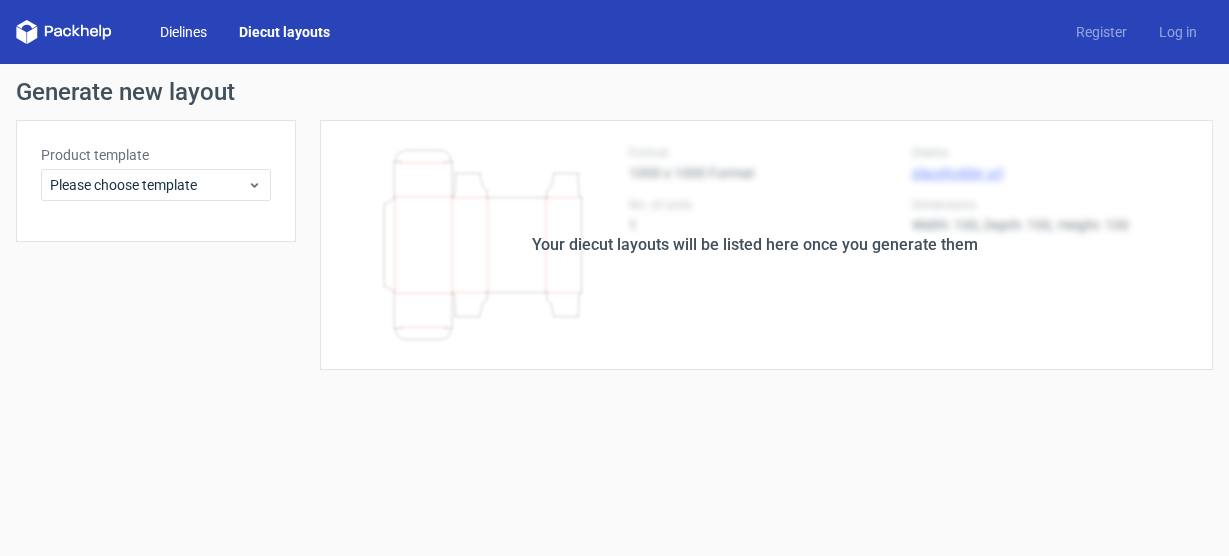 click on "Dielines" at bounding box center [183, 32] 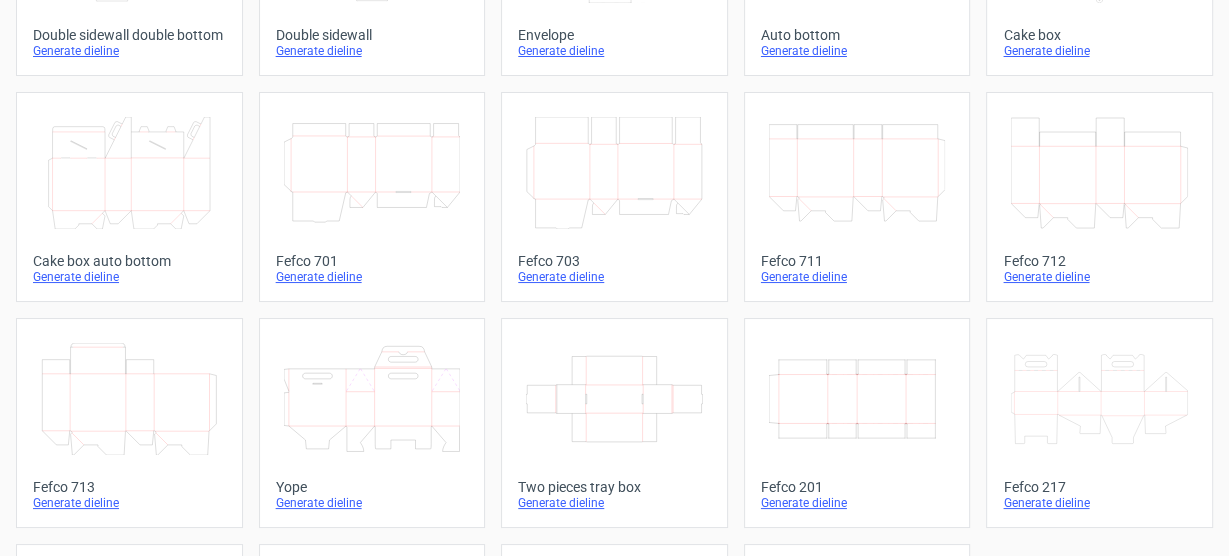 scroll, scrollTop: 706, scrollLeft: 0, axis: vertical 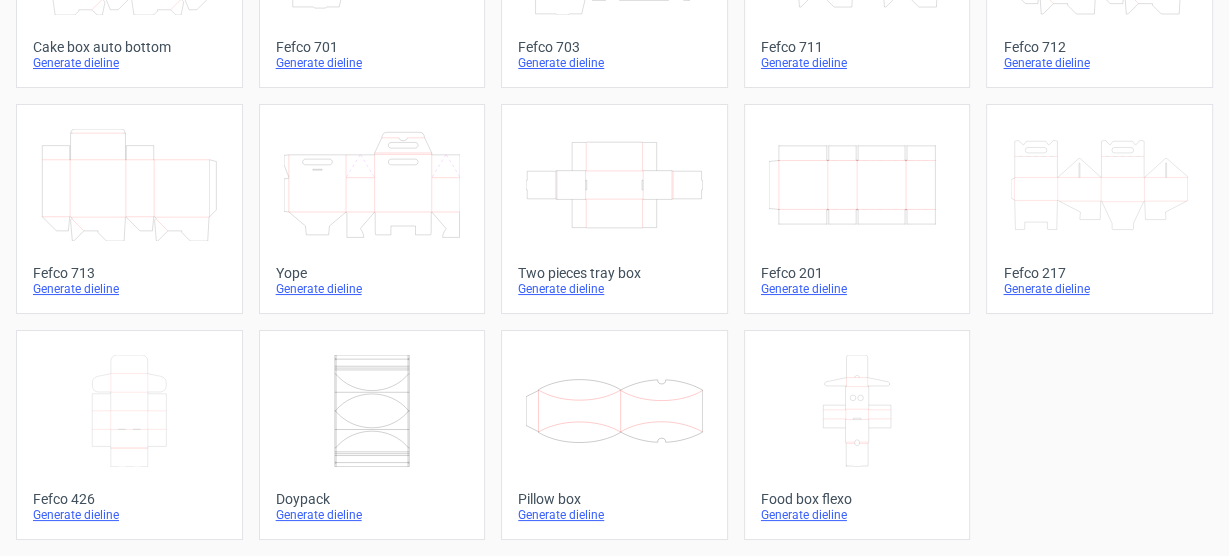 click on "Generate dieline" at bounding box center [614, 289] 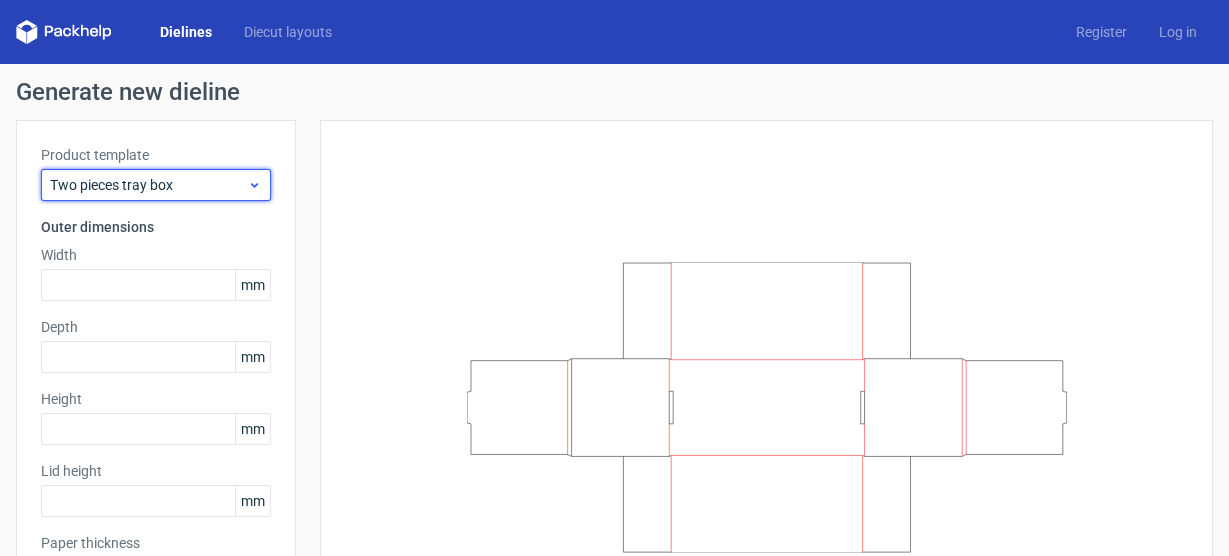 click on "Two pieces tray box" at bounding box center (148, 185) 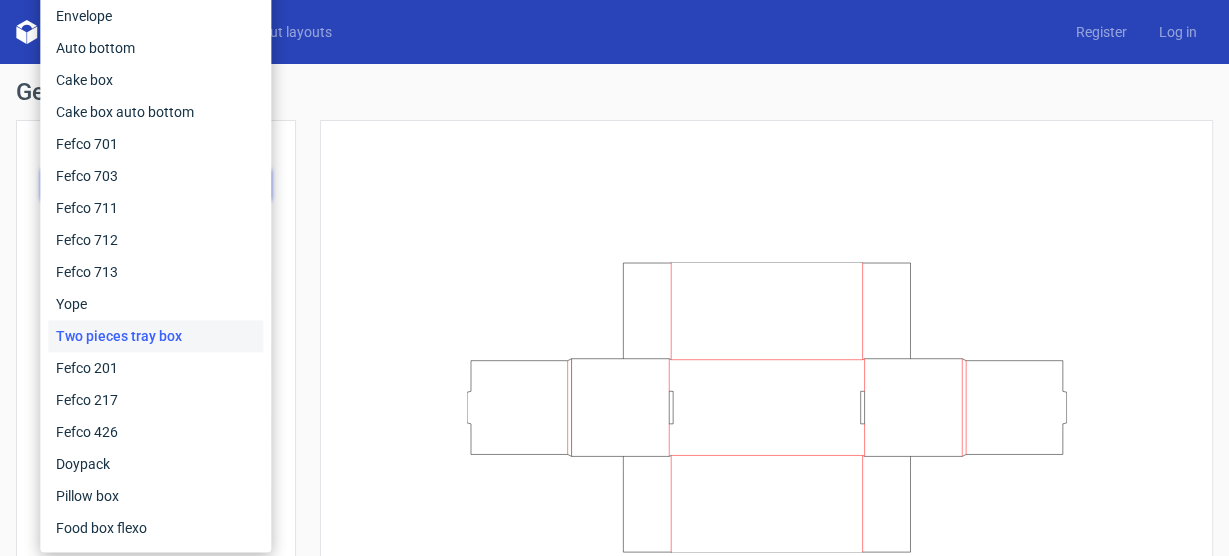 click at bounding box center (766, 407) 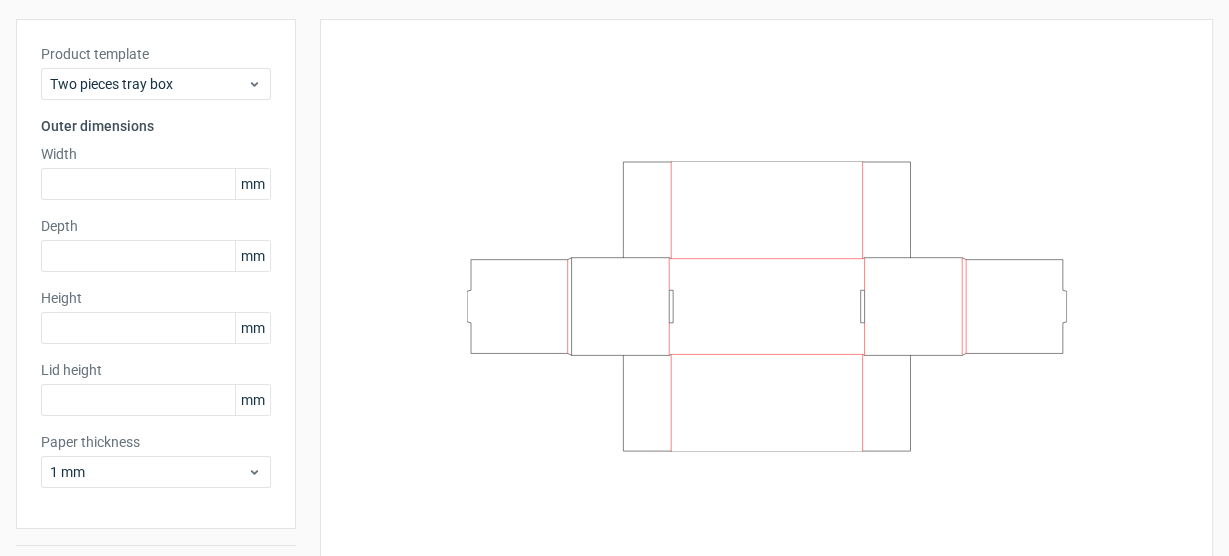 scroll, scrollTop: 153, scrollLeft: 0, axis: vertical 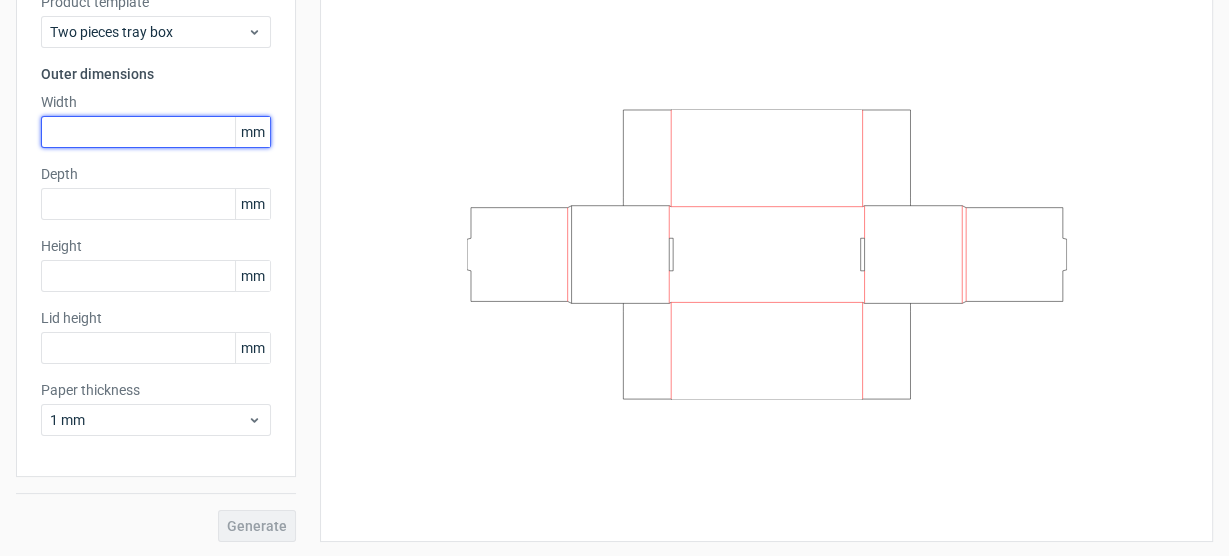 click at bounding box center [156, 132] 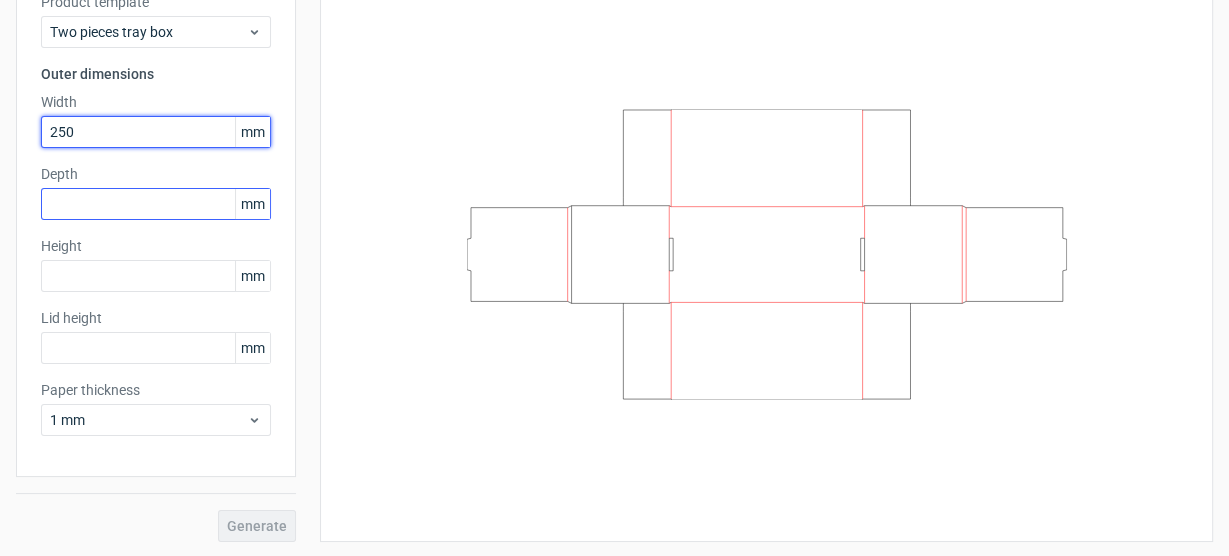 type on "250" 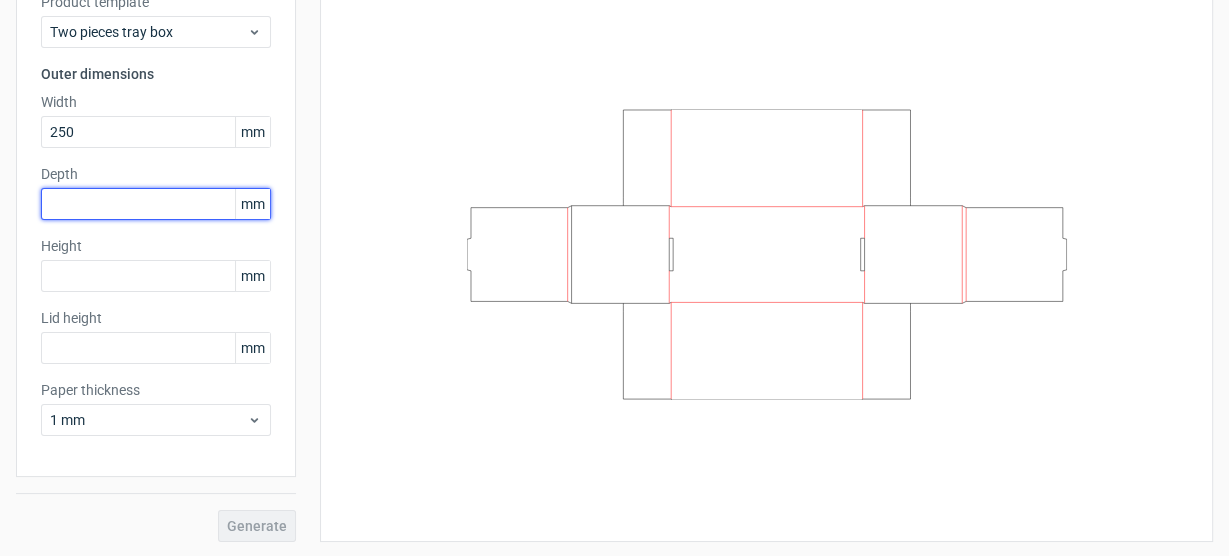 click at bounding box center (156, 204) 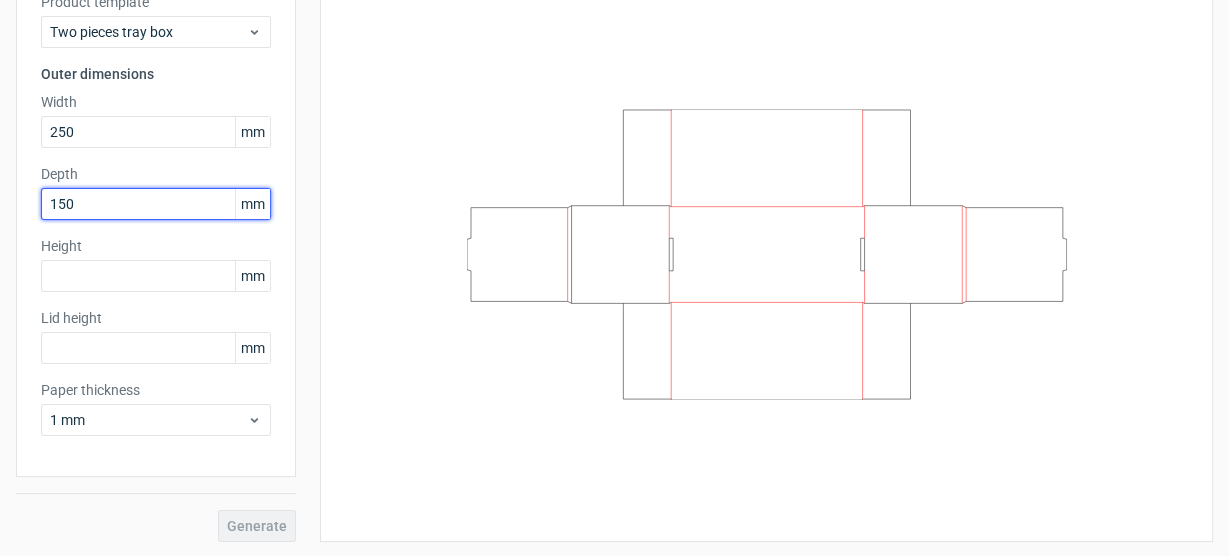 type on "150" 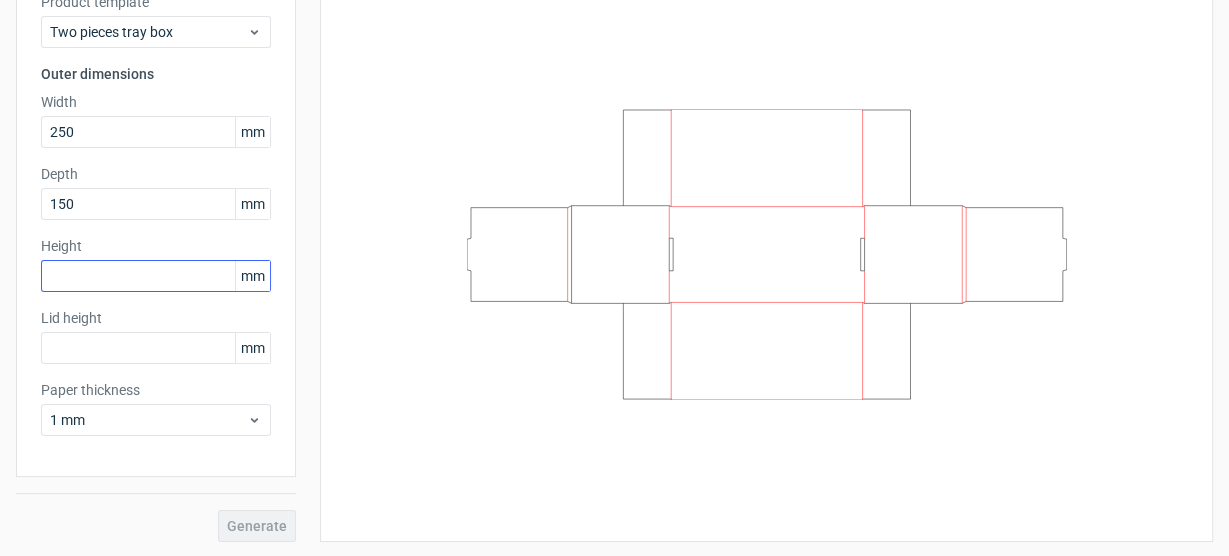 drag, startPoint x: 167, startPoint y: 257, endPoint x: 167, endPoint y: 274, distance: 17 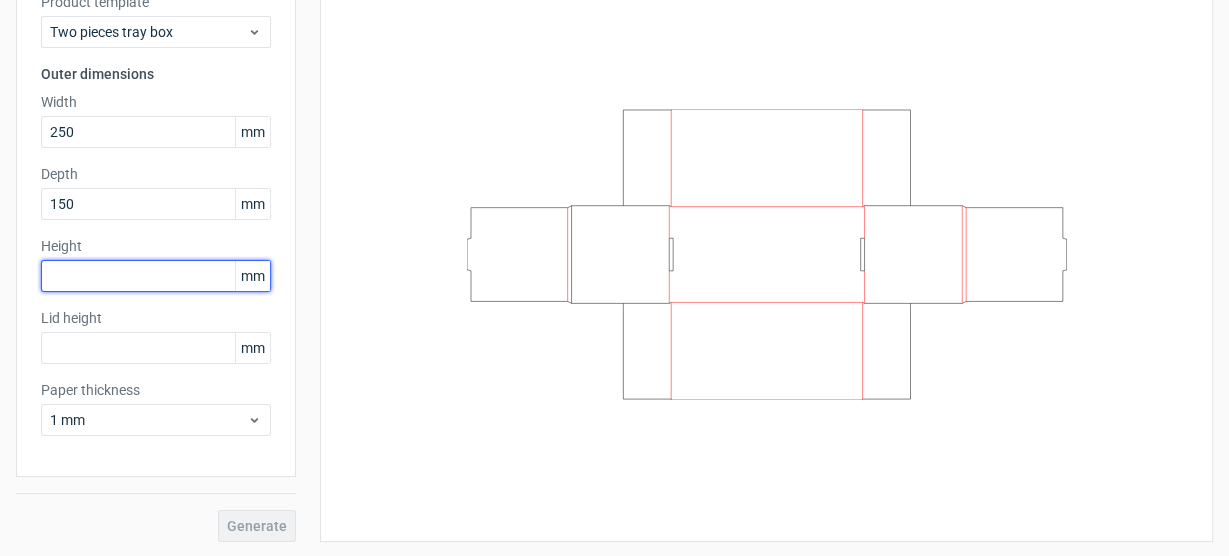 click at bounding box center [156, 276] 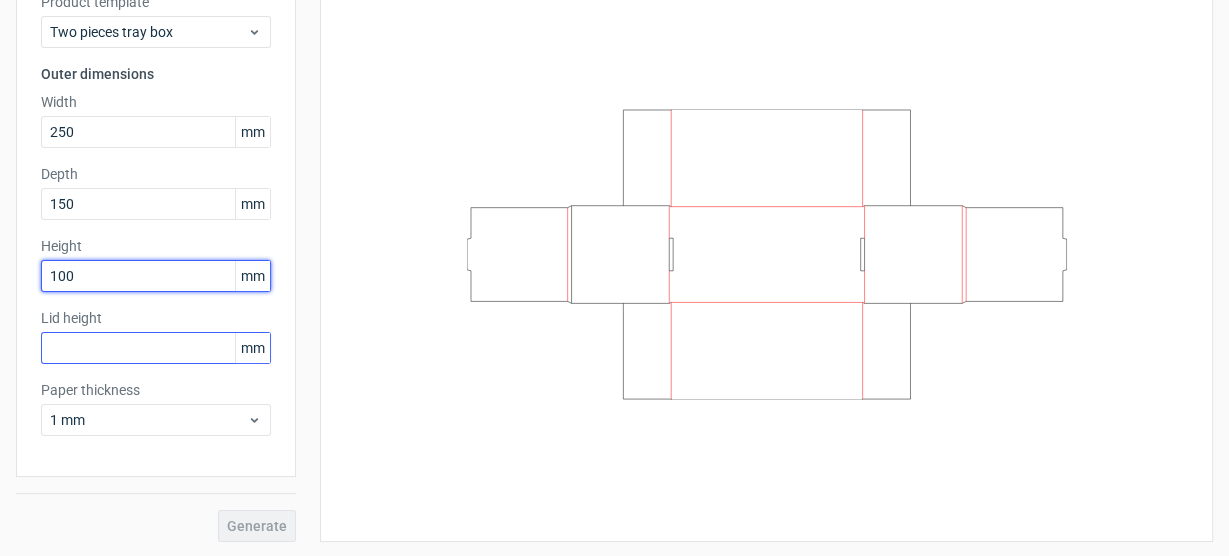 type on "100" 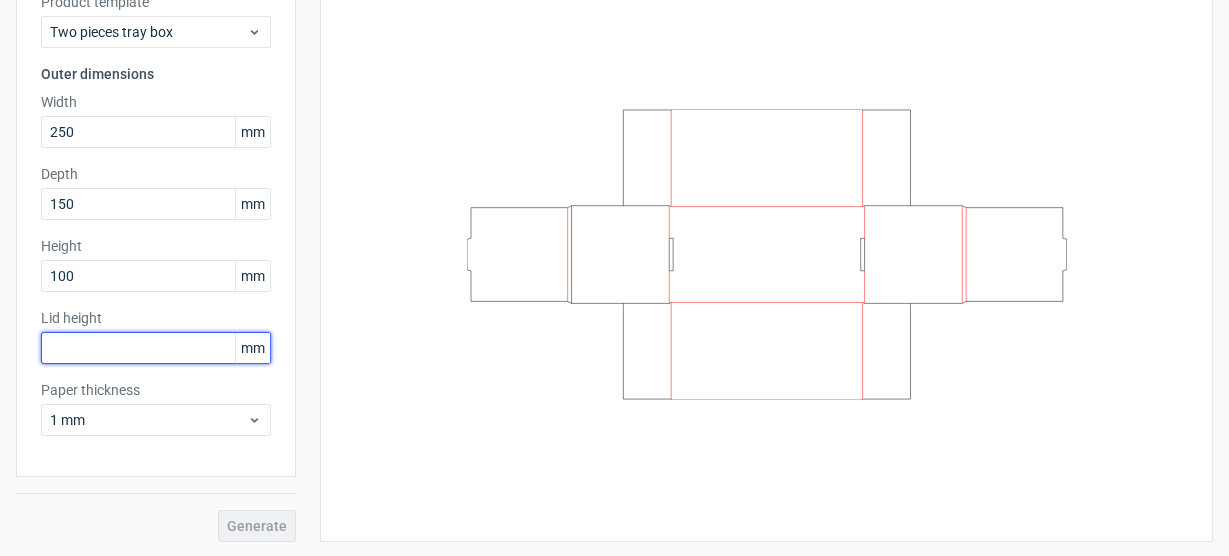 click at bounding box center (156, 348) 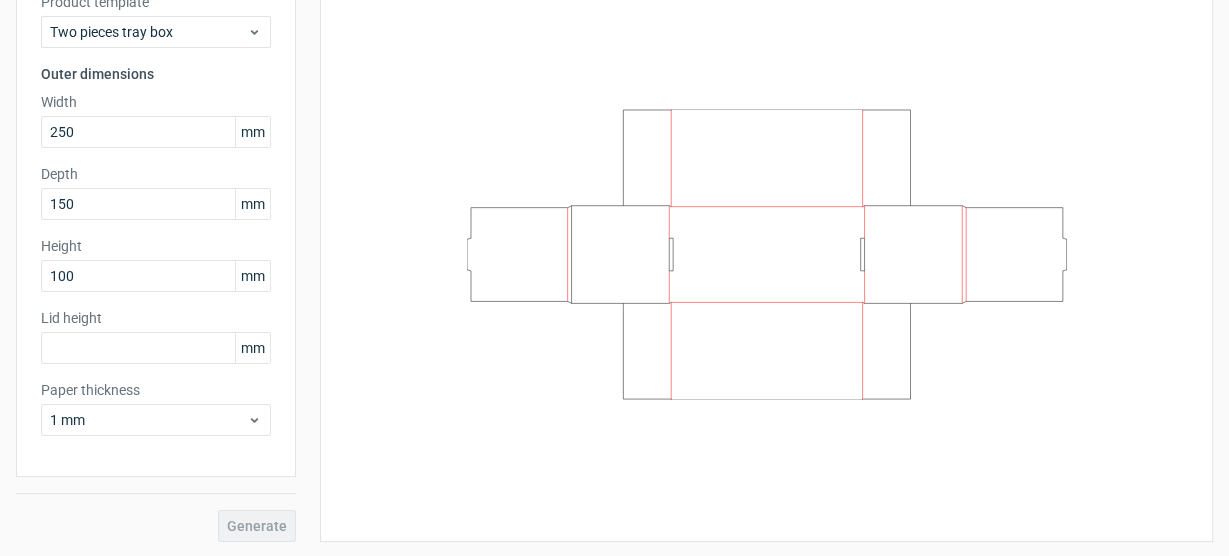 click on "mm" at bounding box center (252, 348) 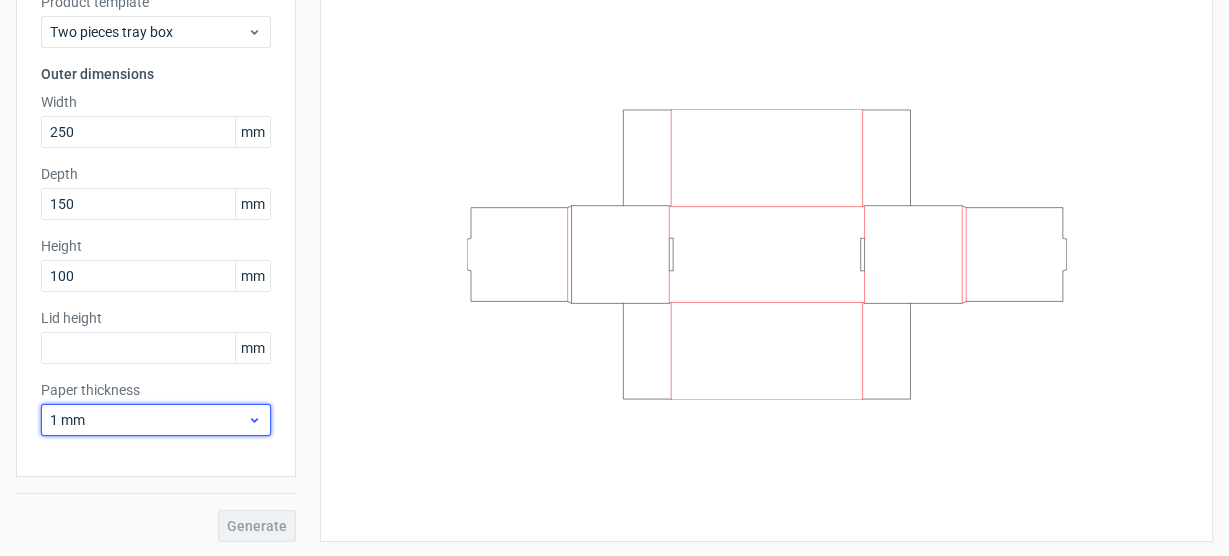 click on "1 mm" at bounding box center [148, 420] 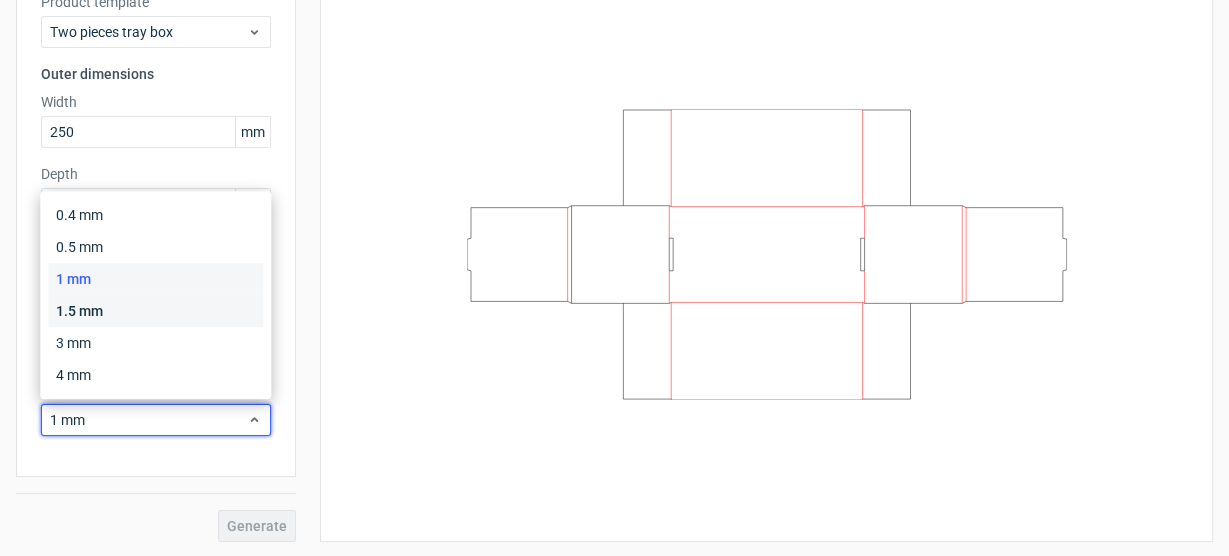 click on "1.5 mm" at bounding box center (155, 311) 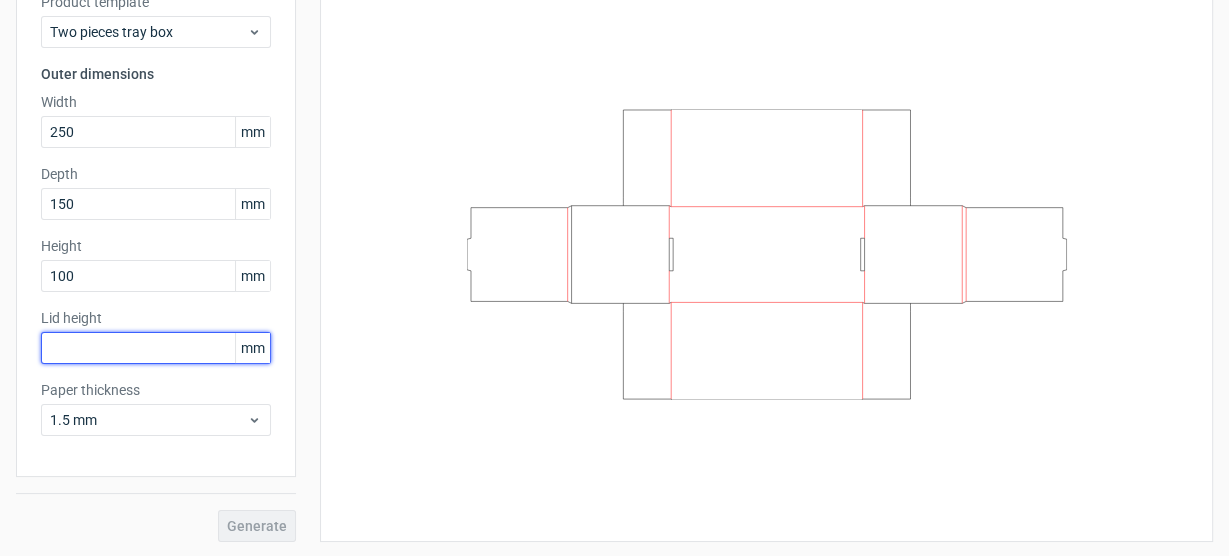 click at bounding box center [156, 348] 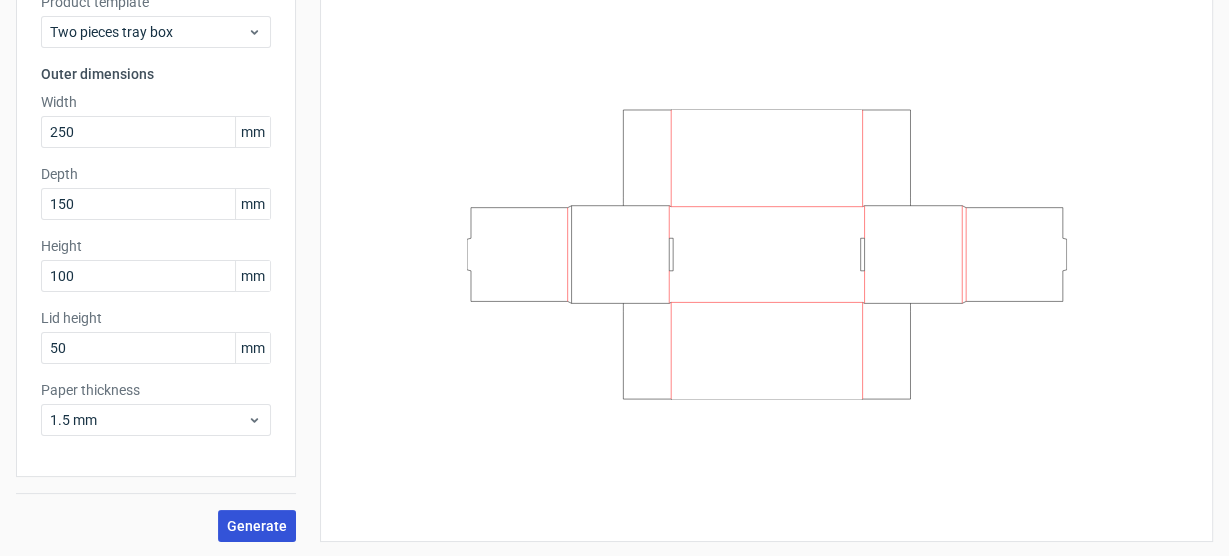 click on "Generate" at bounding box center (257, 526) 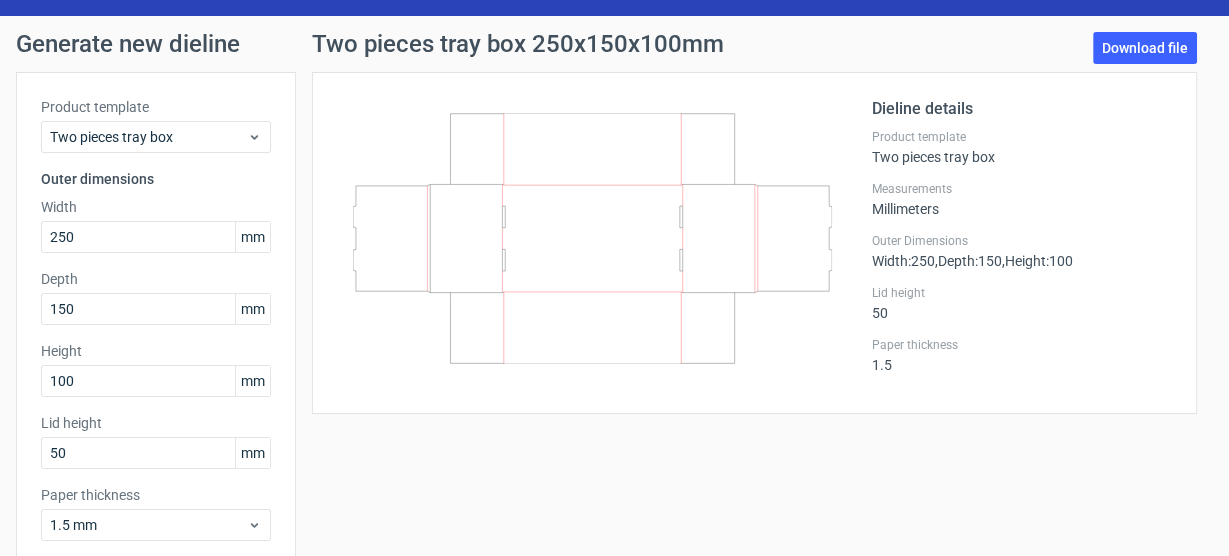 scroll, scrollTop: 0, scrollLeft: 0, axis: both 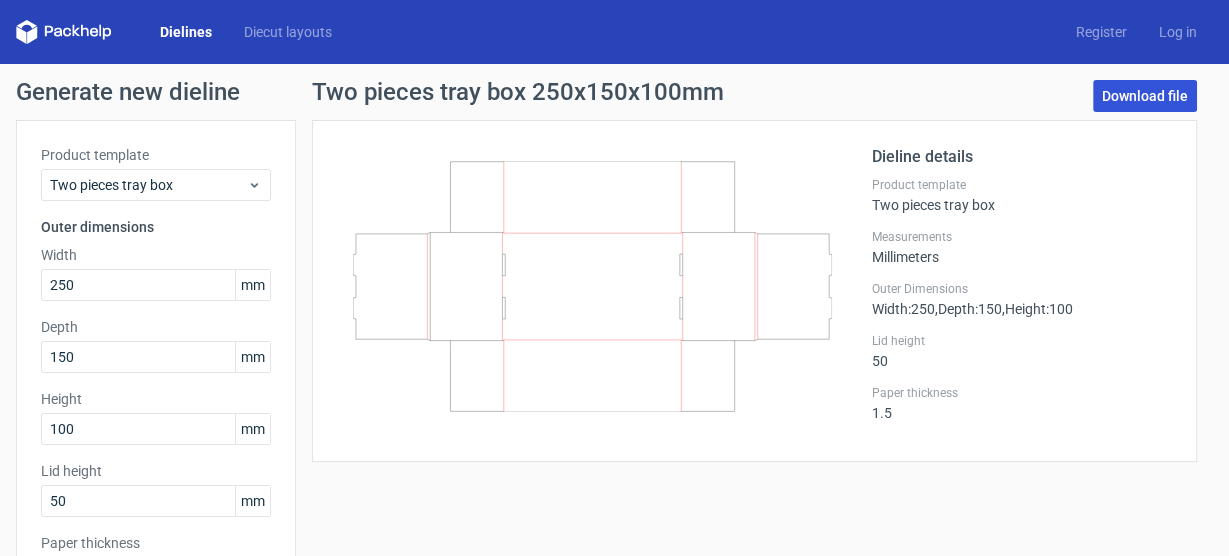 drag, startPoint x: 1145, startPoint y: 90, endPoint x: 941, endPoint y: 173, distance: 220.23851 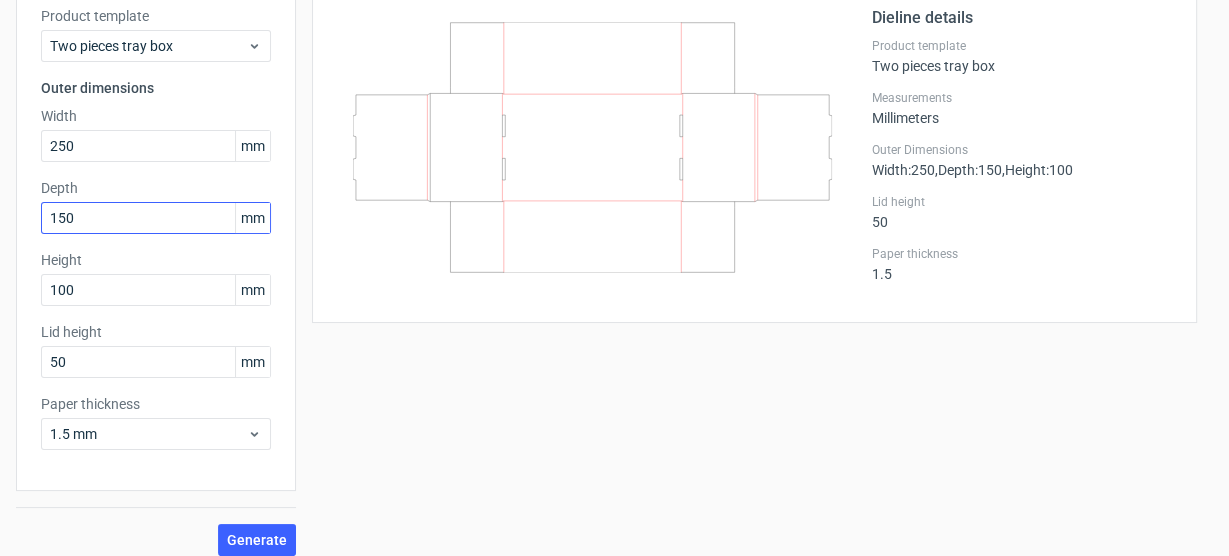 scroll, scrollTop: 153, scrollLeft: 0, axis: vertical 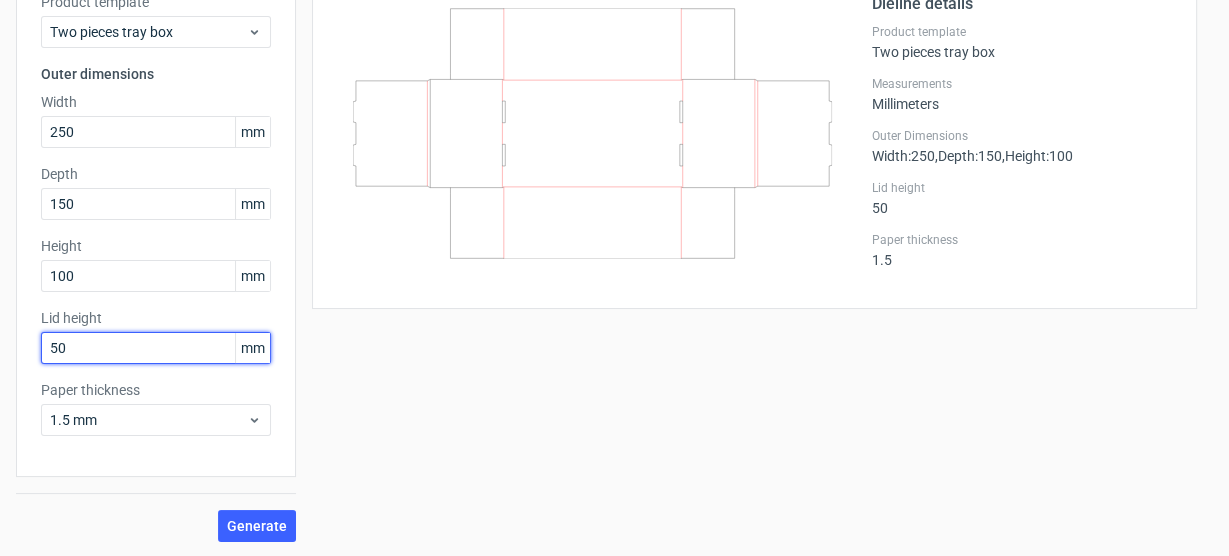 drag, startPoint x: 120, startPoint y: 350, endPoint x: 22, endPoint y: 346, distance: 98.0816 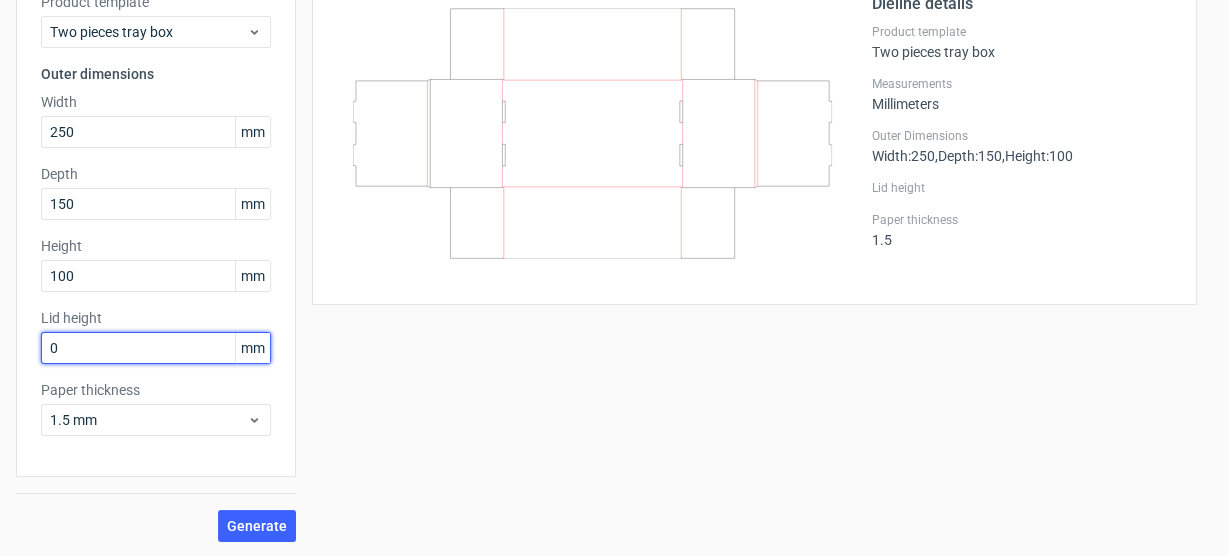 type on "0" 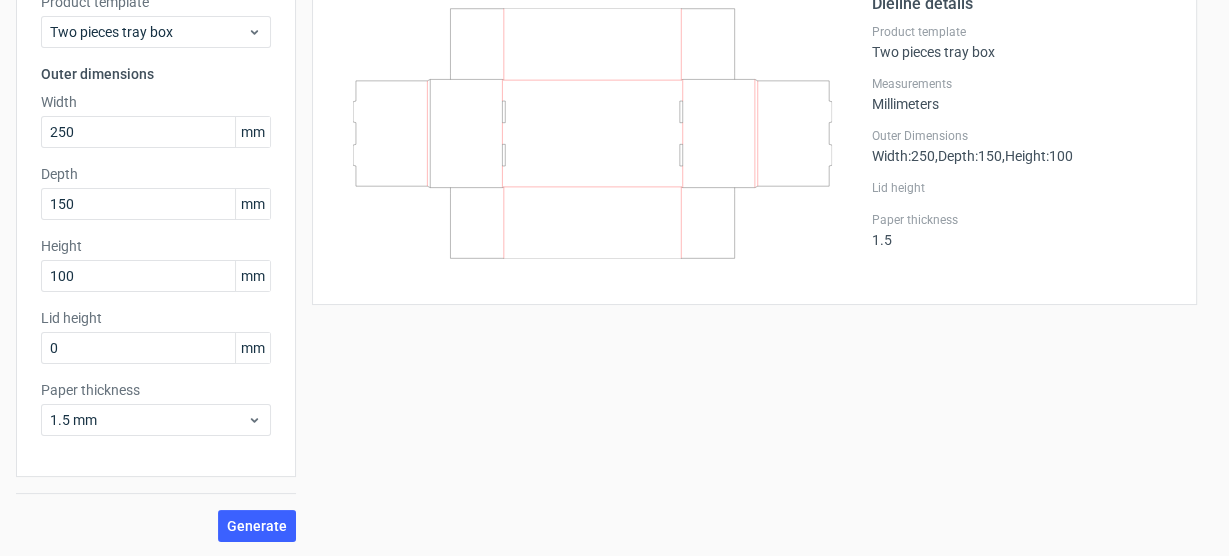 click on "Two pieces tray box 250x150x100mm Download file 200x150x50 Dieline details Product template Two pieces tray box Measurements Millimeters Outer Dimensions Width :  250 ,  Depth :  150 ,  Height :  100 Lid height Paper thickness 1.5" at bounding box center (754, 234) 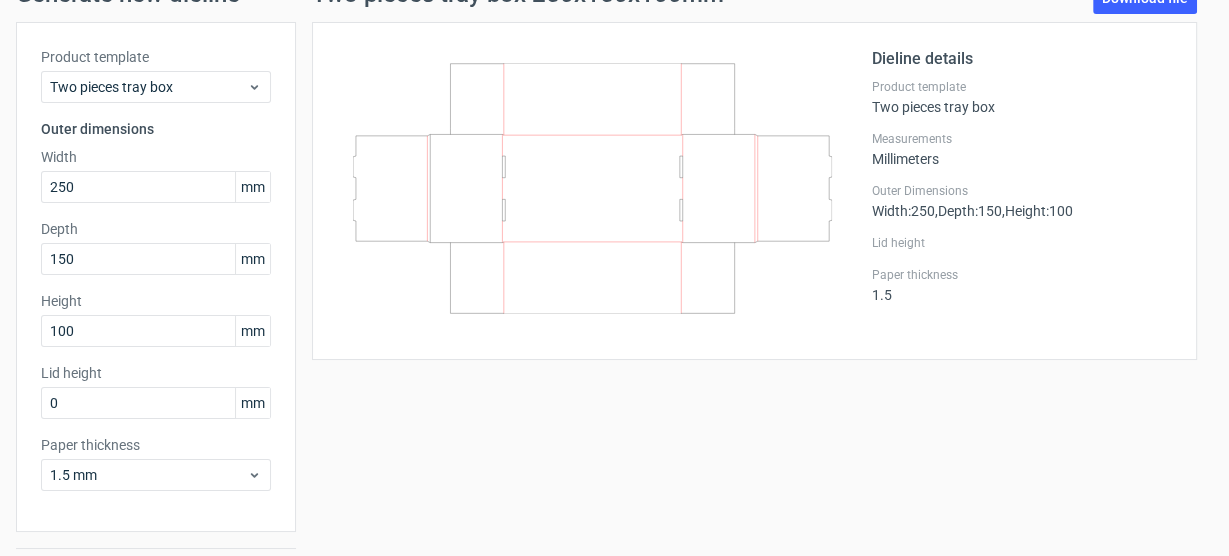 scroll, scrollTop: 73, scrollLeft: 0, axis: vertical 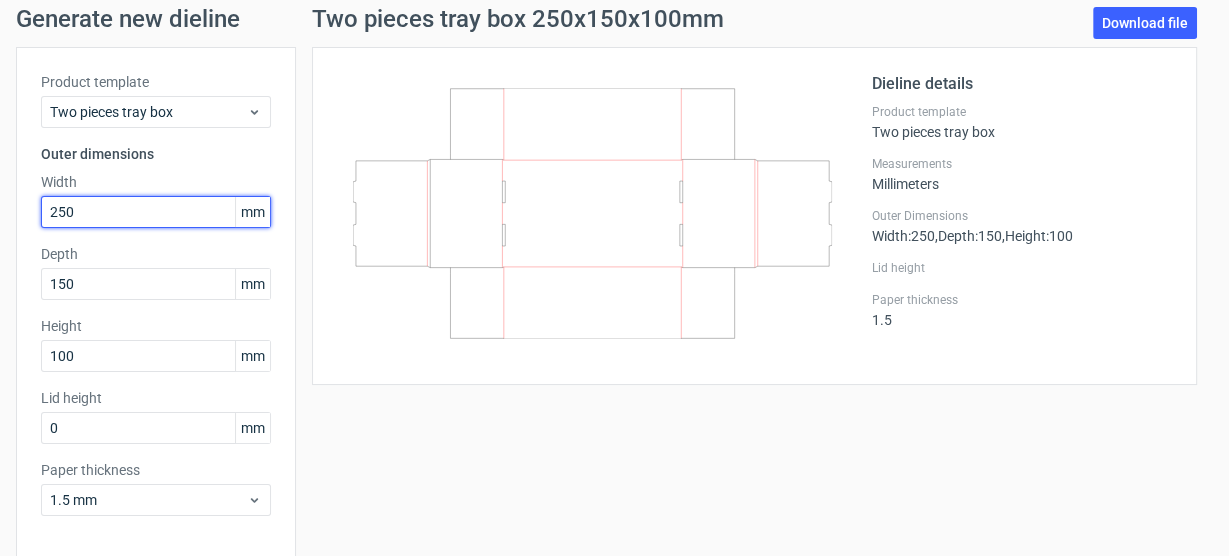 drag, startPoint x: 116, startPoint y: 213, endPoint x: 391, endPoint y: 278, distance: 282.57742 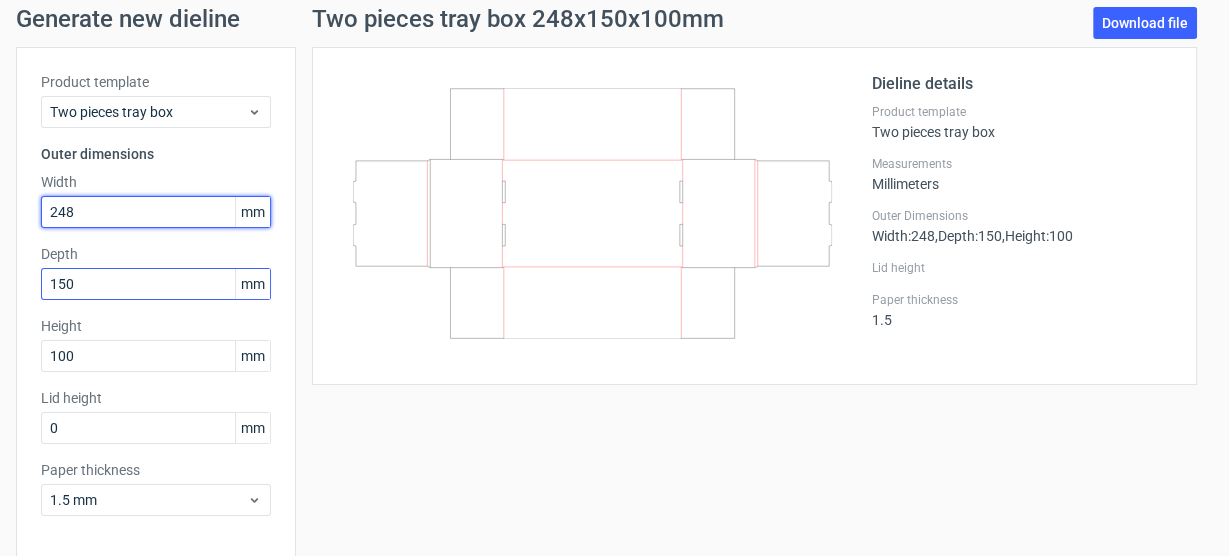 type on "248" 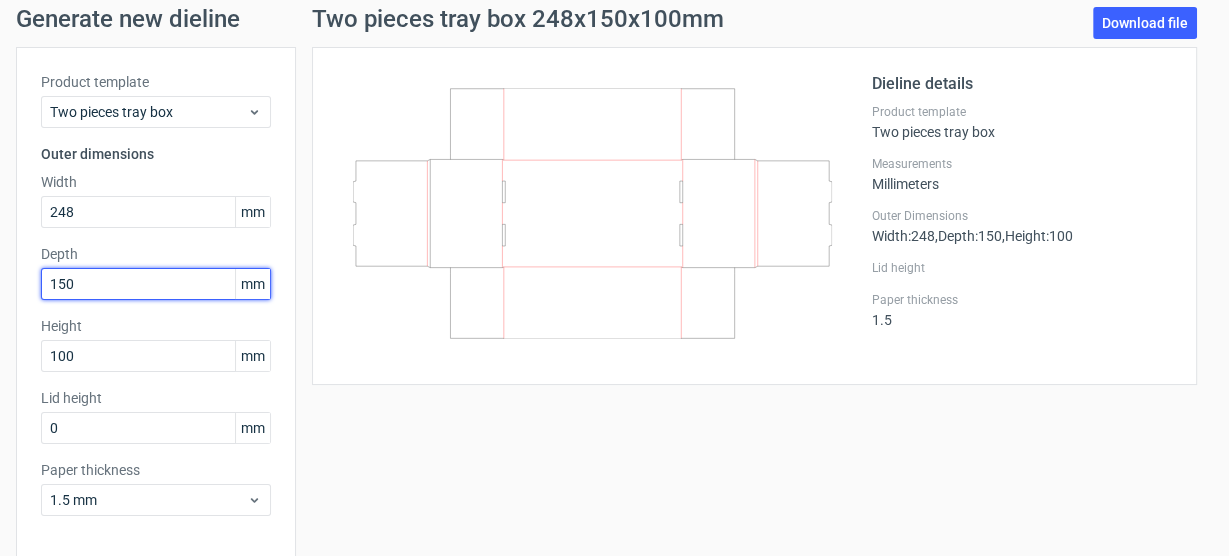drag, startPoint x: 114, startPoint y: 282, endPoint x: 0, endPoint y: 212, distance: 133.77592 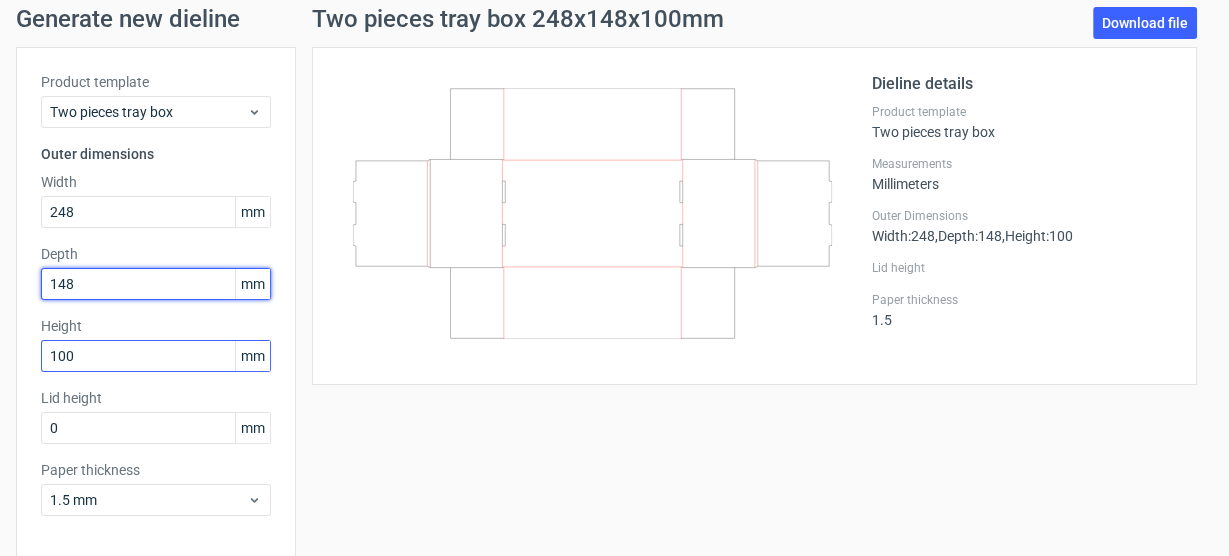 type on "148" 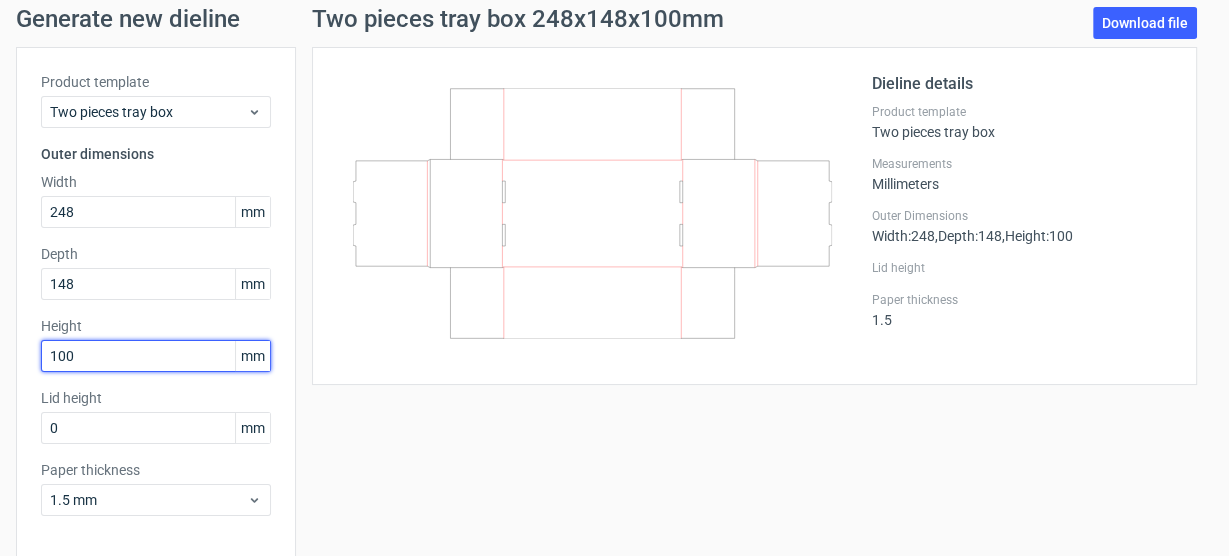 drag, startPoint x: 101, startPoint y: 355, endPoint x: 0, endPoint y: 301, distance: 114.52947 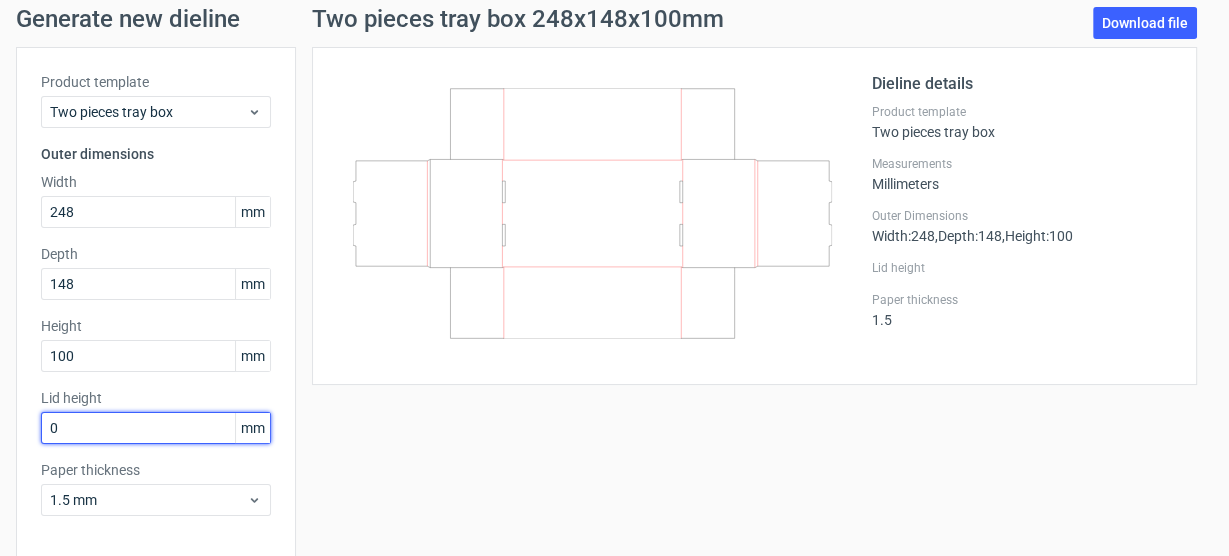 click on "0" at bounding box center [156, 428] 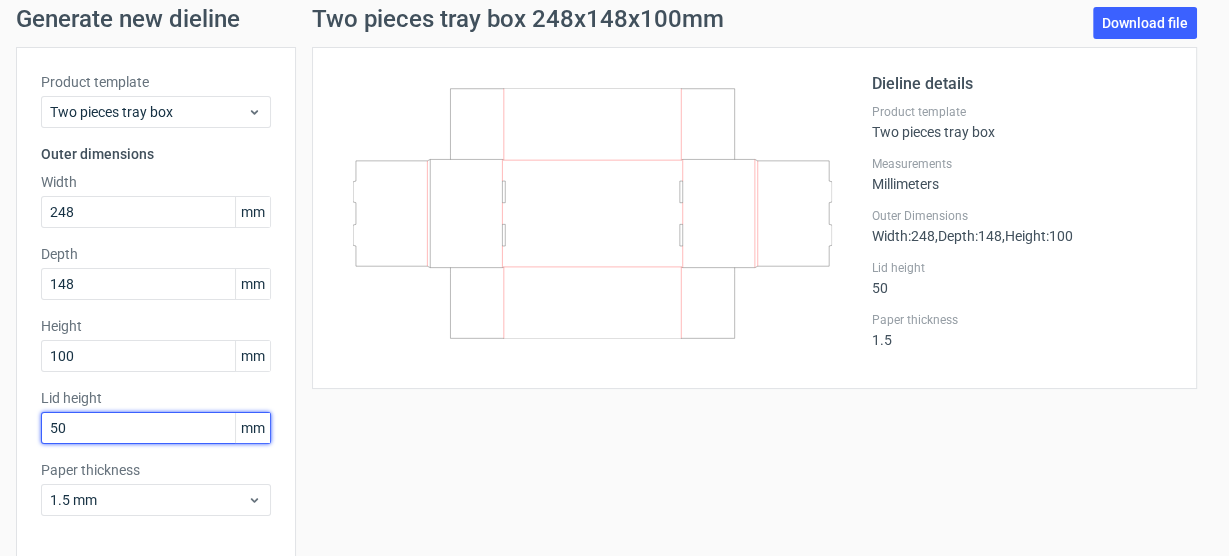 type on "50" 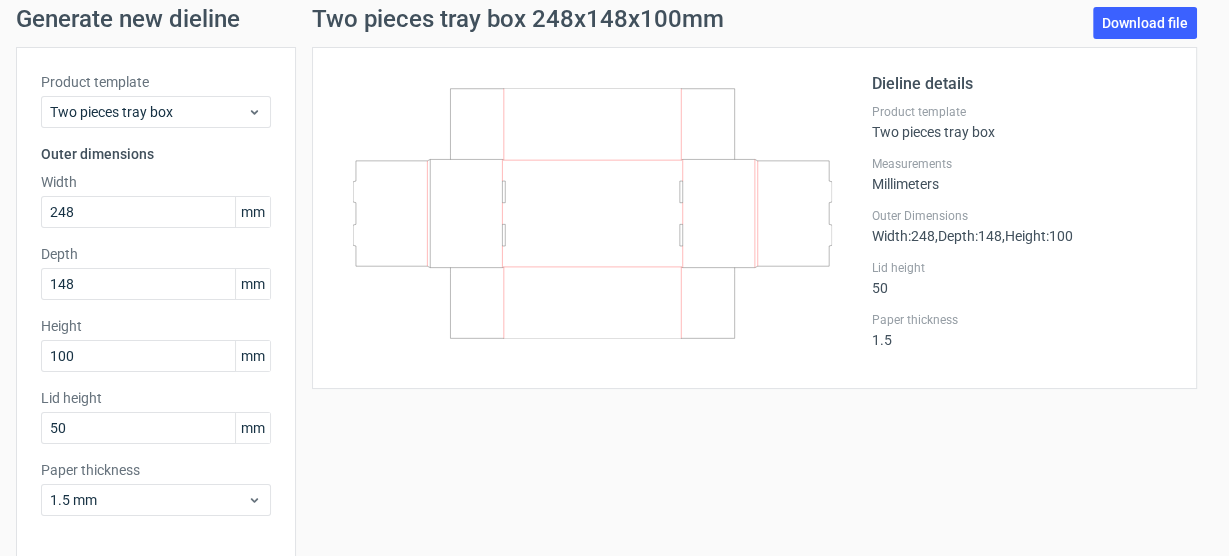 click on "Two pieces tray box 248x148x100mm Download file 200x150x50 Dieline details Product template Two pieces tray box Measurements Millimeters Outer Dimensions Width :  248 ,  Depth :  148 ,  Height :  100 Lid height 50 Paper thickness 1.5" at bounding box center (754, 314) 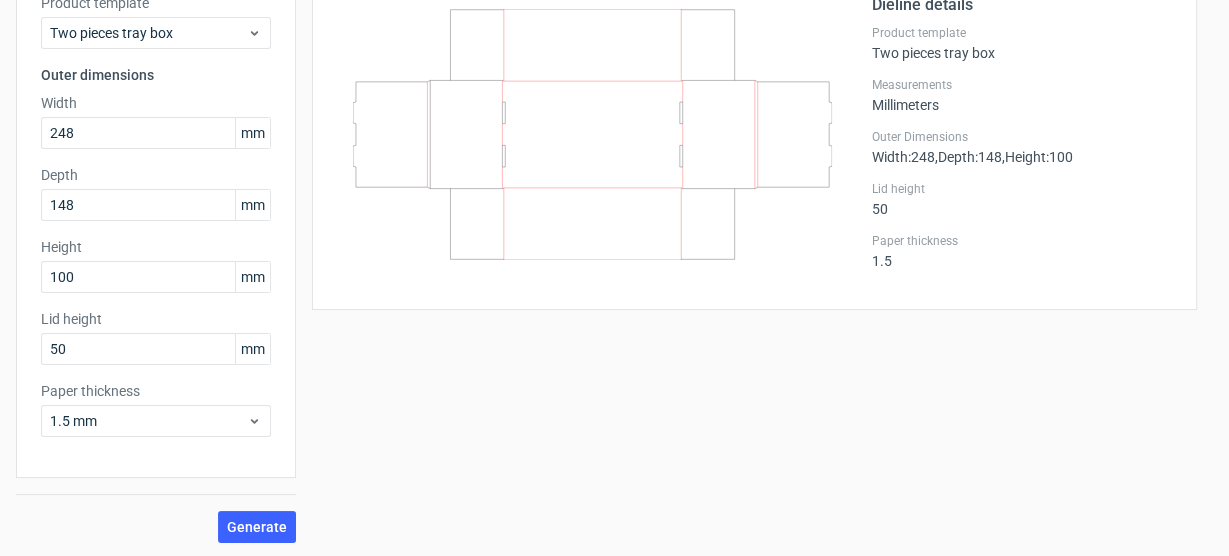 scroll, scrollTop: 153, scrollLeft: 0, axis: vertical 